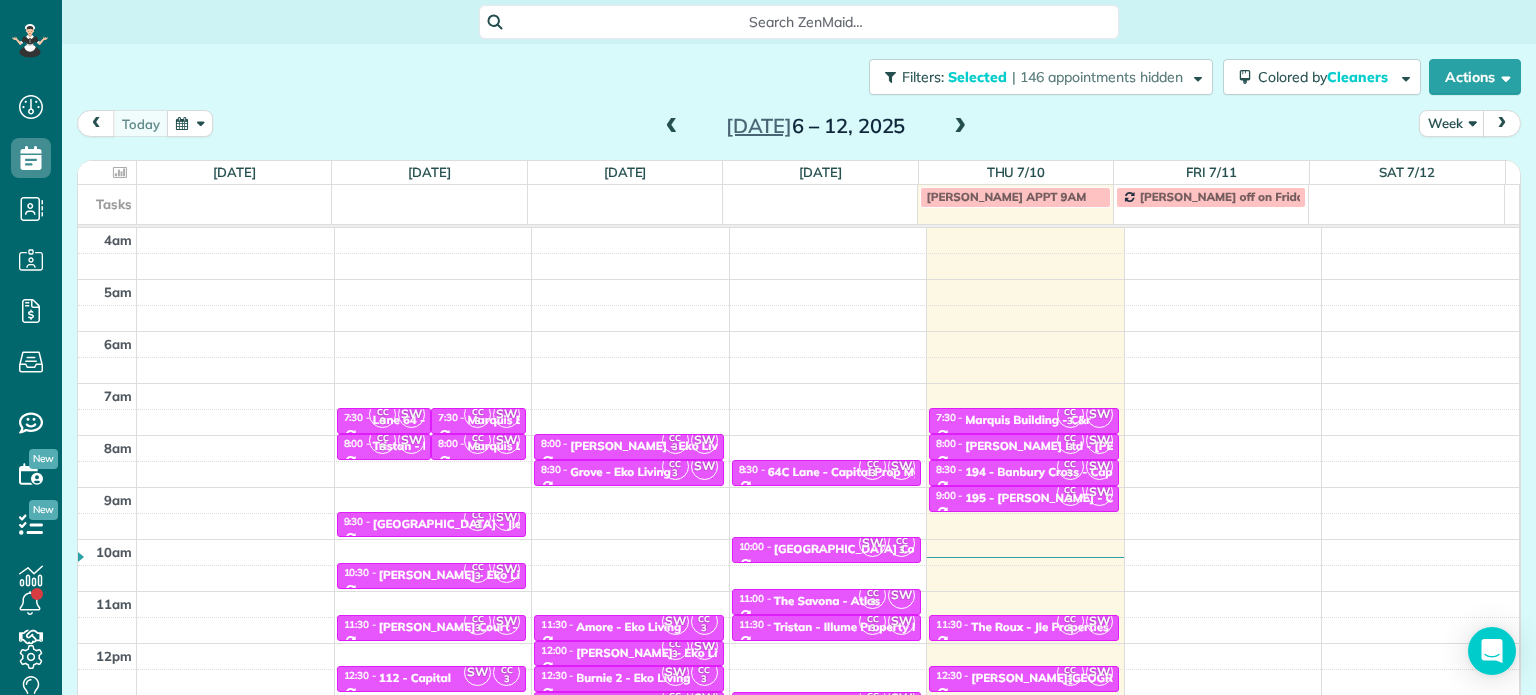 scroll, scrollTop: 0, scrollLeft: 0, axis: both 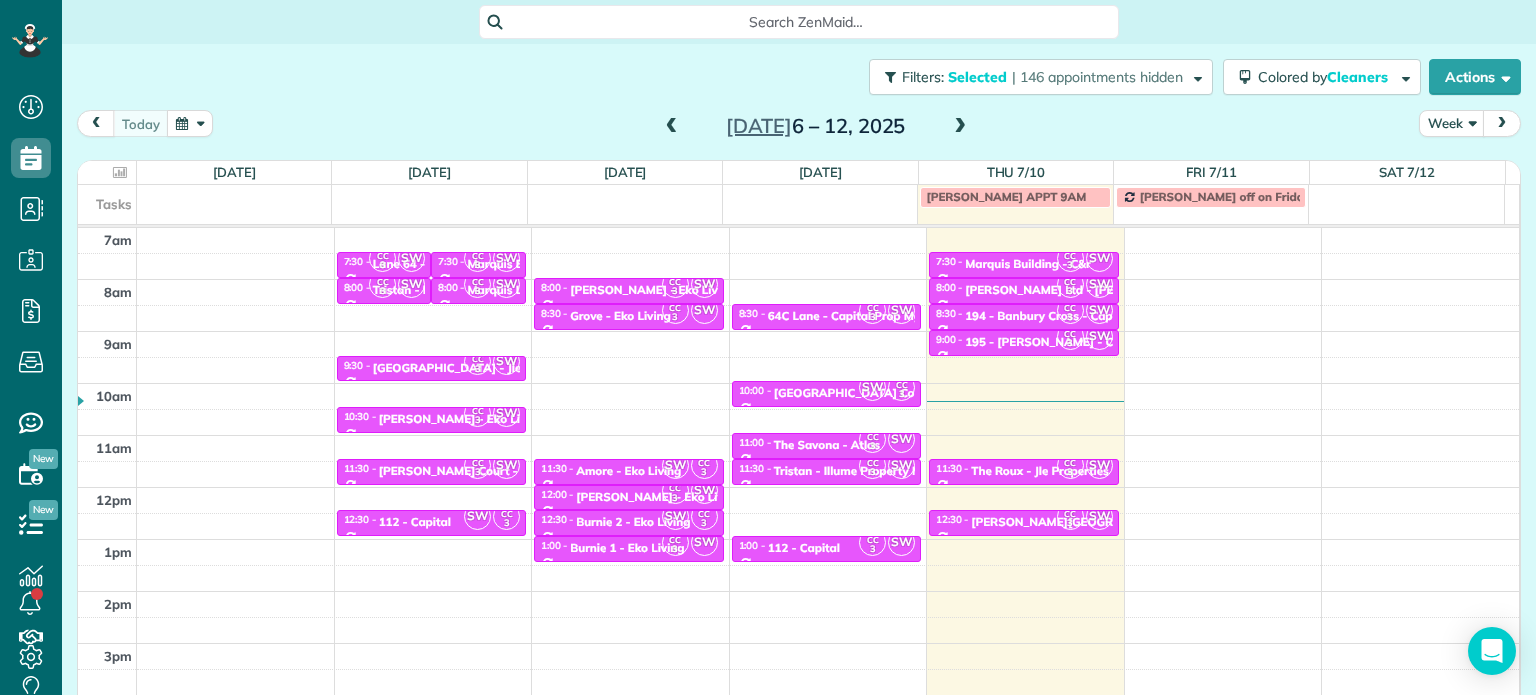 click at bounding box center [960, 127] 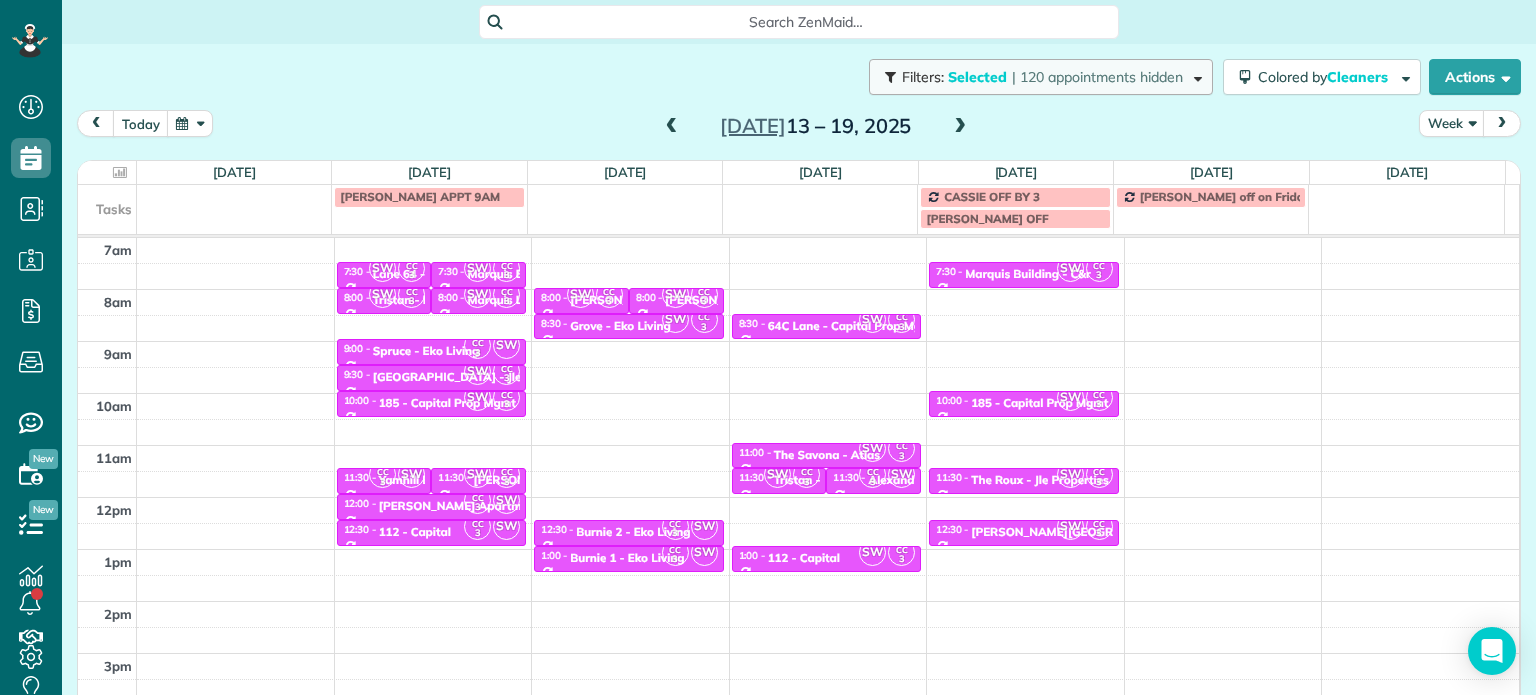 click on "|  120 appointments hidden" at bounding box center [1097, 77] 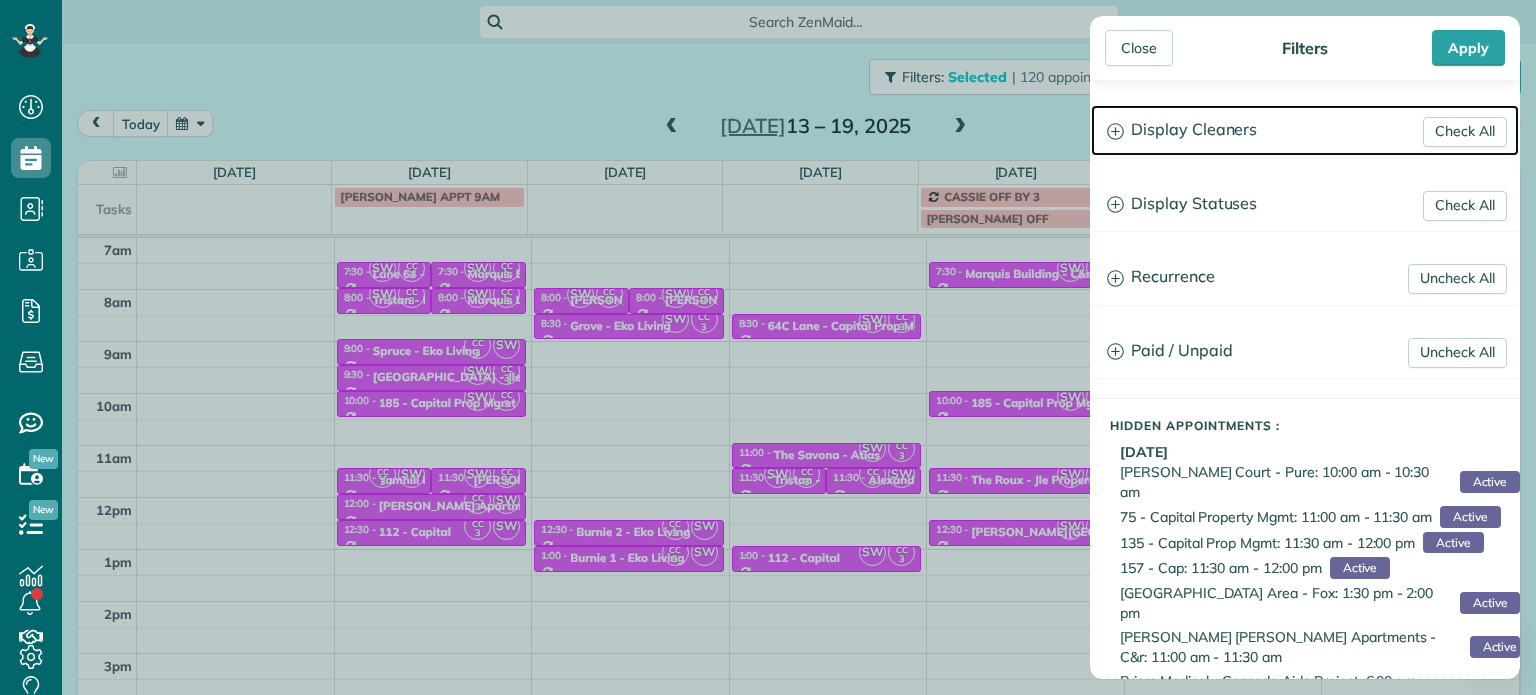 click on "Display Cleaners" at bounding box center [1305, 130] 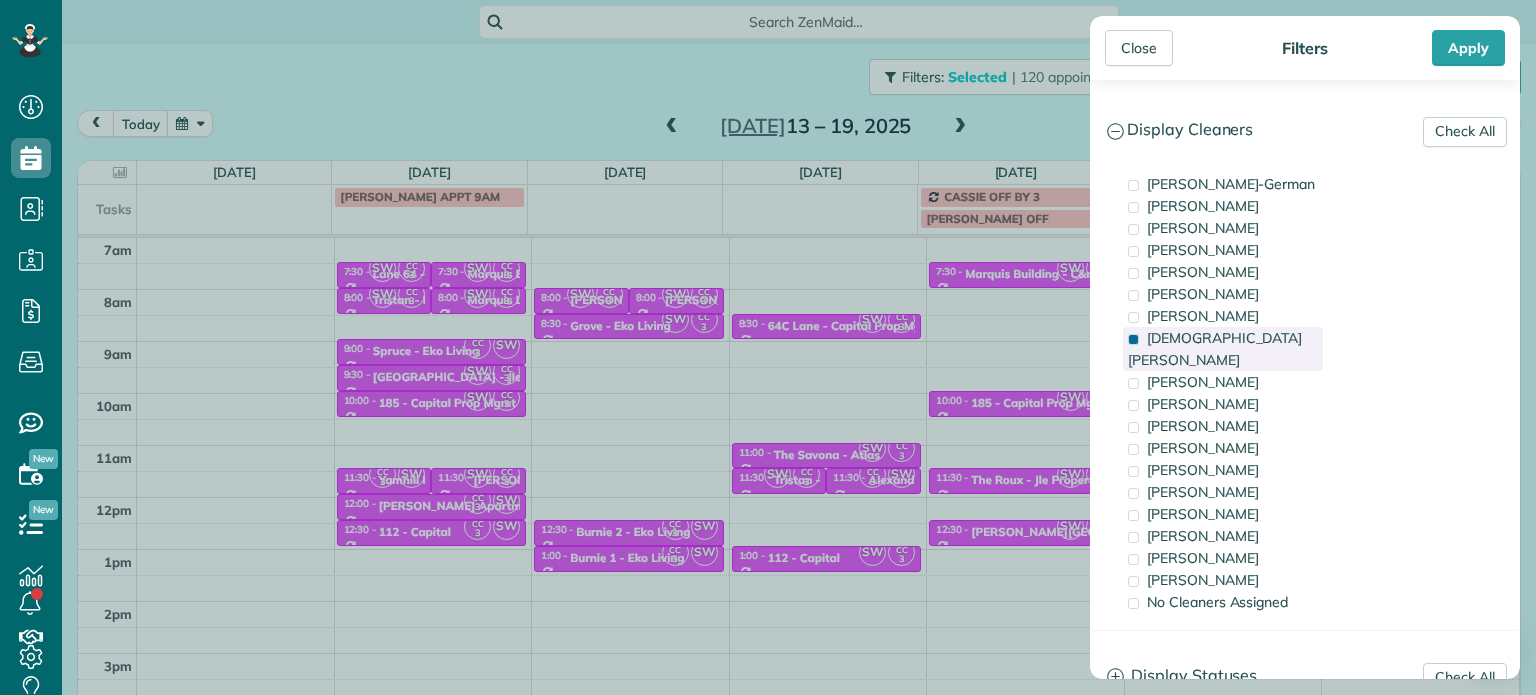 click on "[DEMOGRAPHIC_DATA][PERSON_NAME]" at bounding box center (1215, 349) 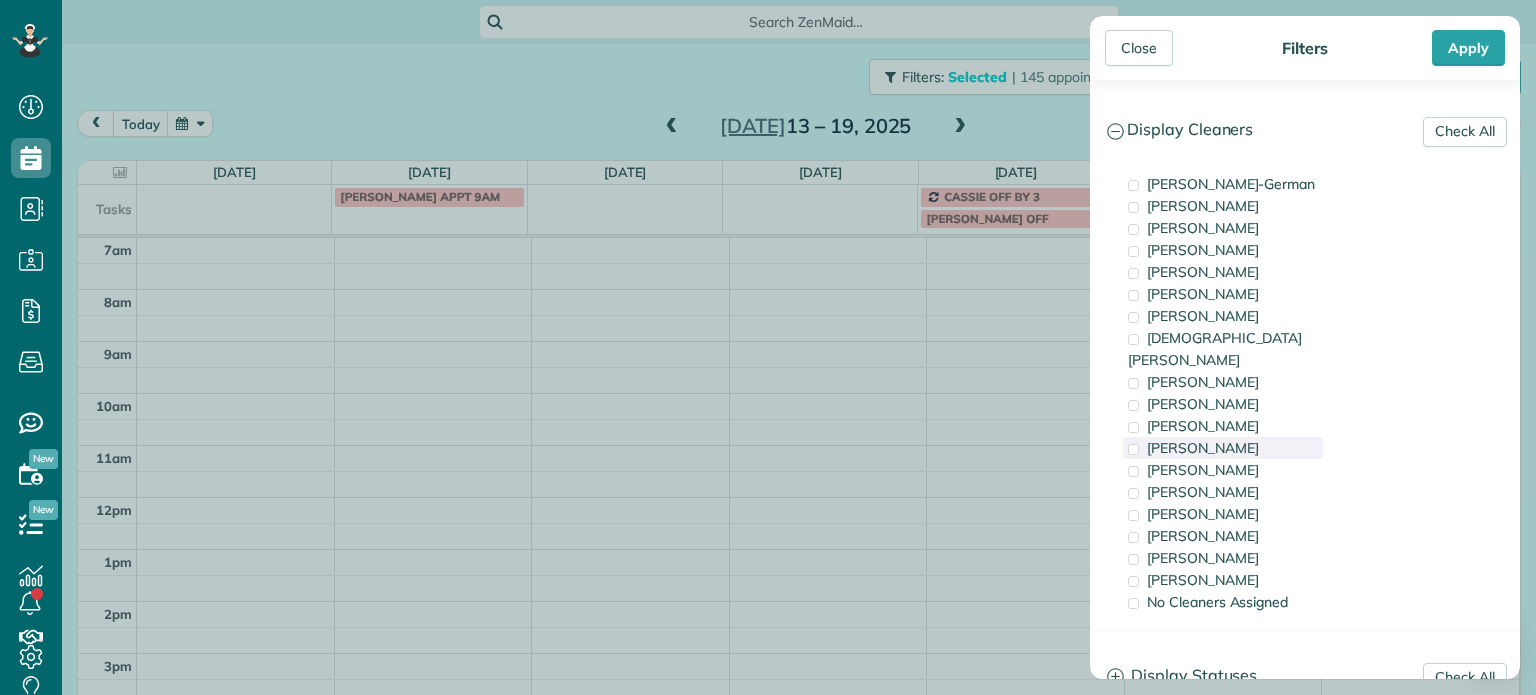 click on "[PERSON_NAME]" at bounding box center [1203, 448] 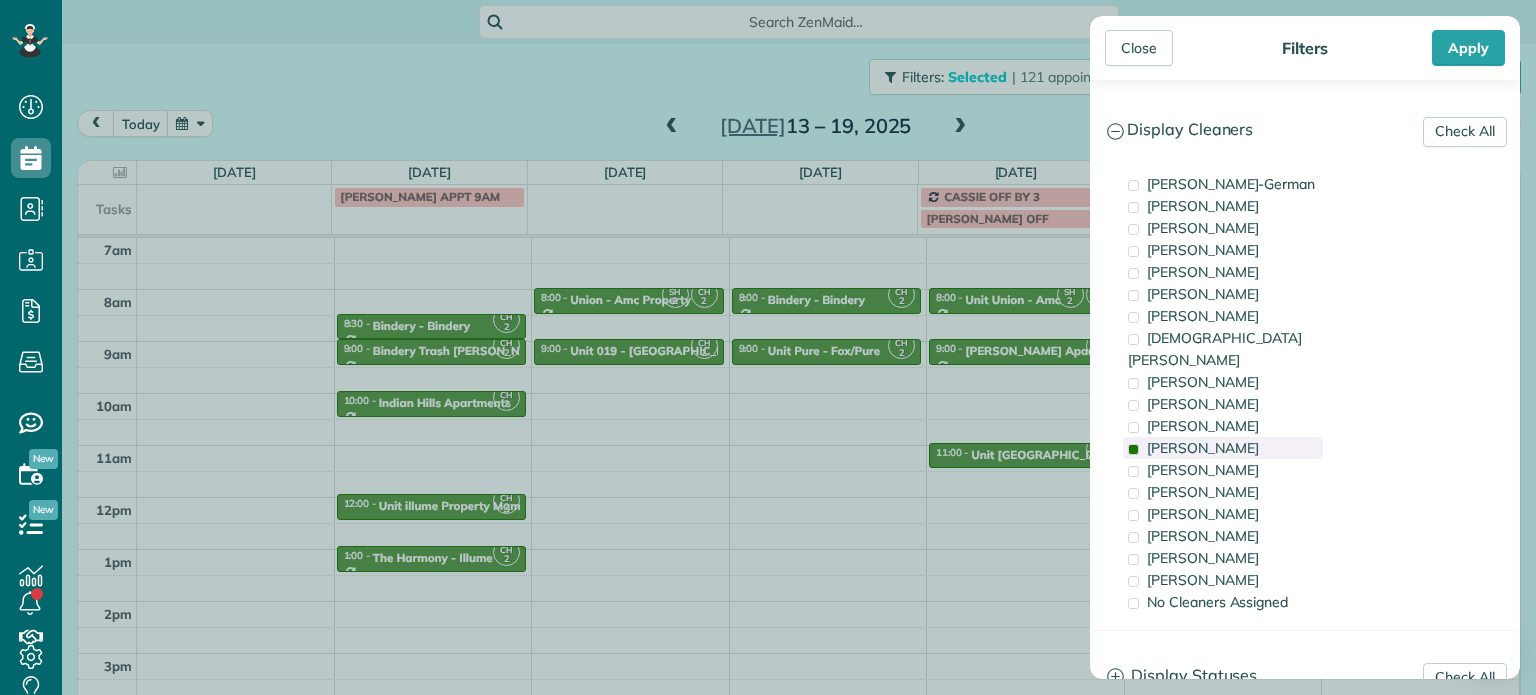 click on "[PERSON_NAME]" at bounding box center (1203, 448) 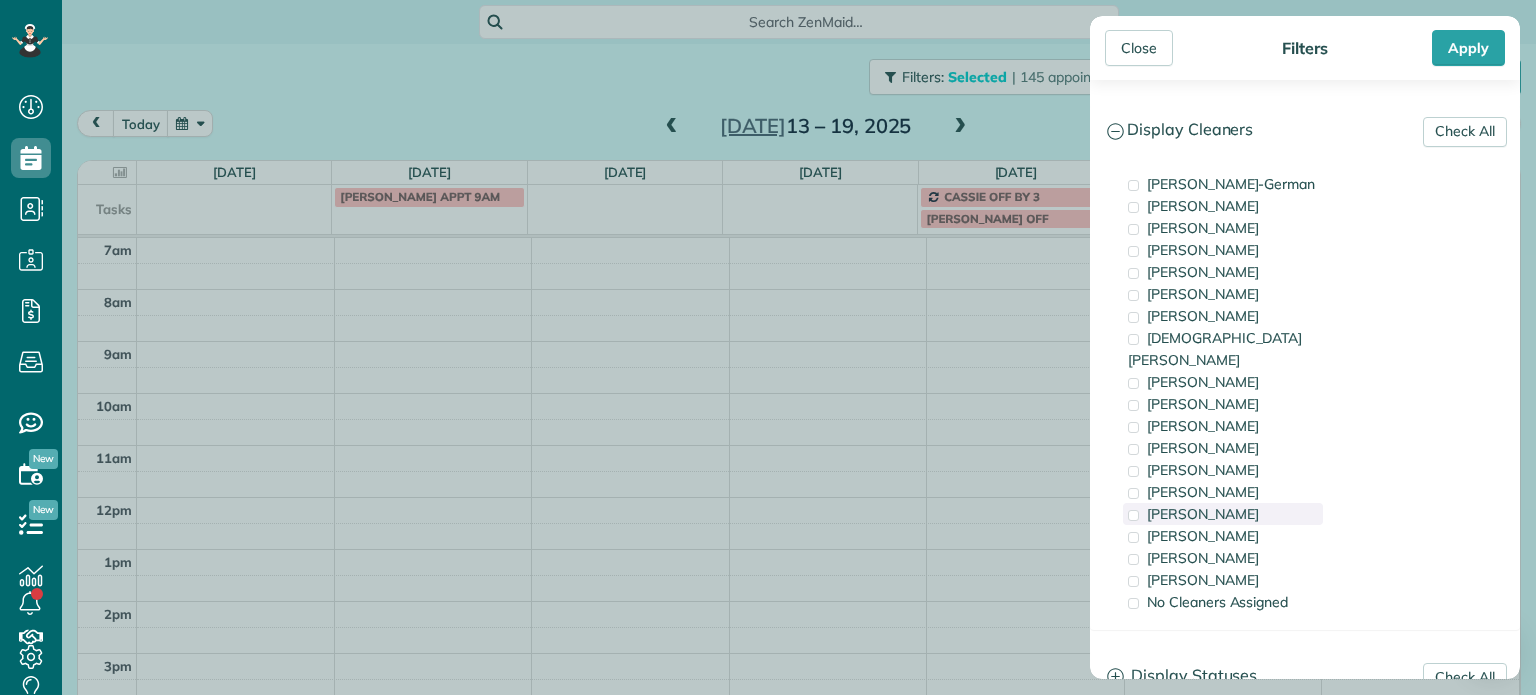 click on "[PERSON_NAME]" at bounding box center (1223, 514) 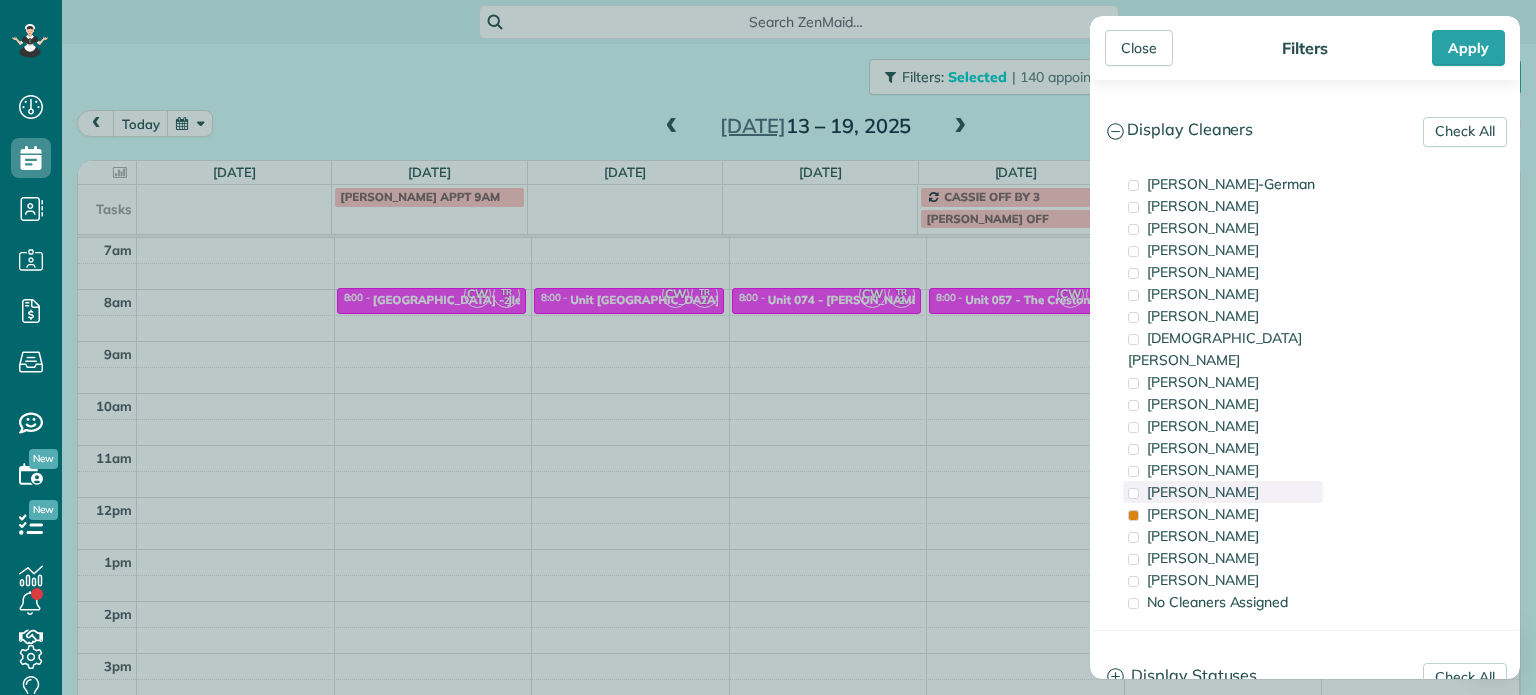 click on "[PERSON_NAME]" at bounding box center [1203, 492] 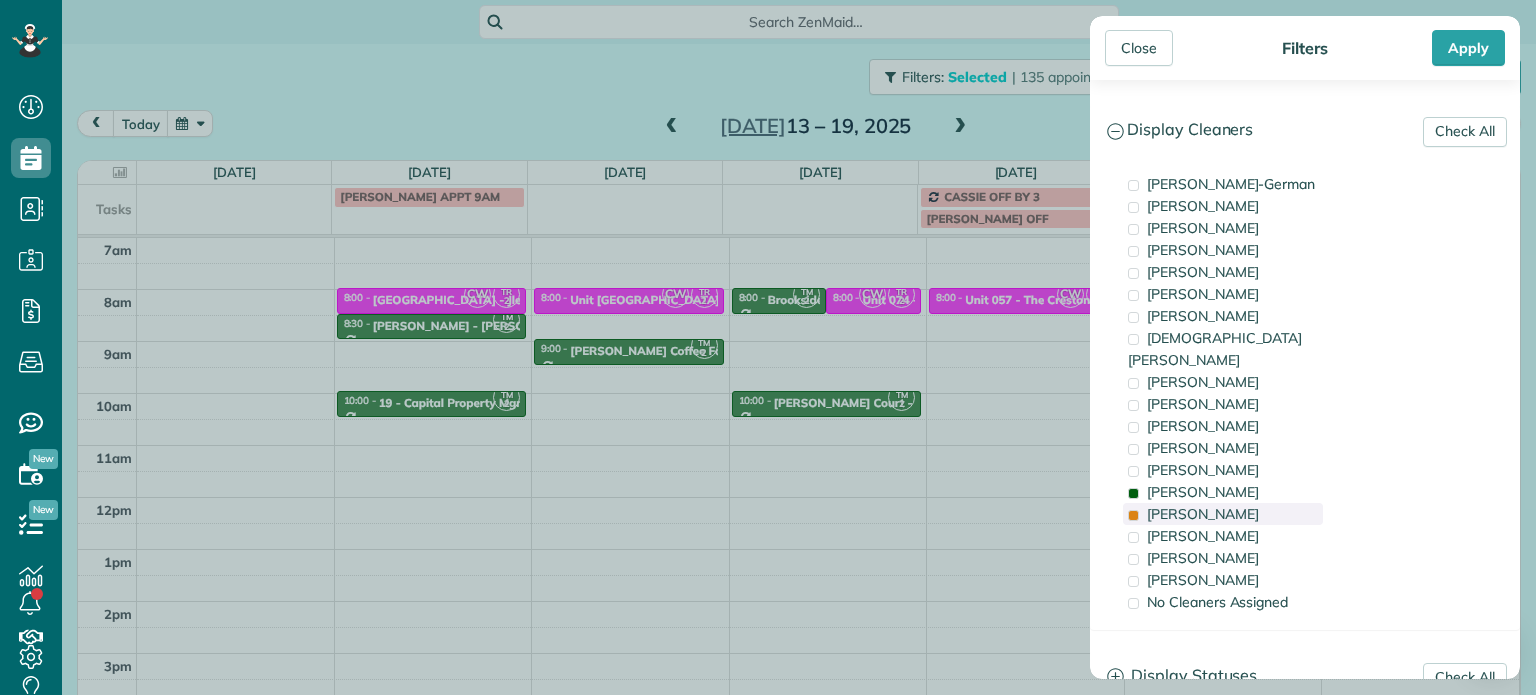 click on "[PERSON_NAME]" at bounding box center [1223, 514] 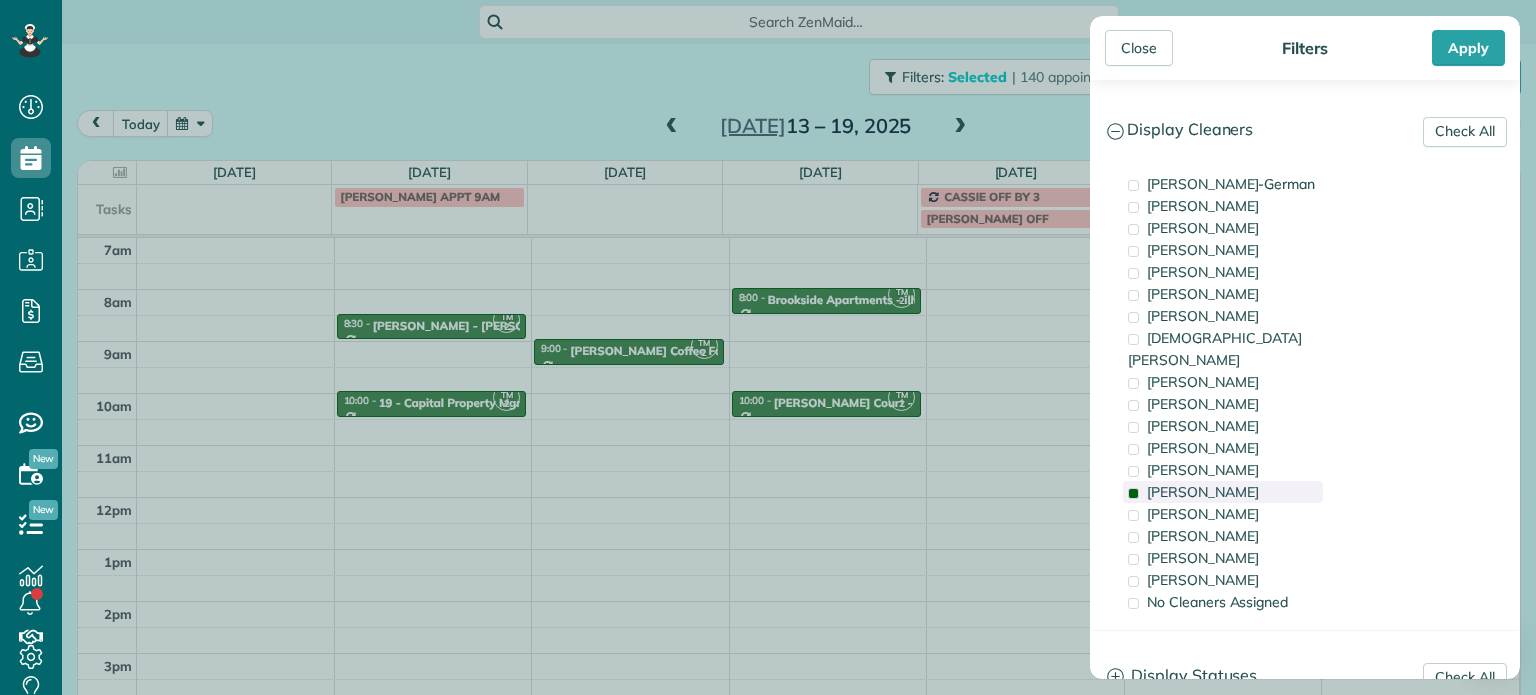 click on "[PERSON_NAME]" at bounding box center [1223, 492] 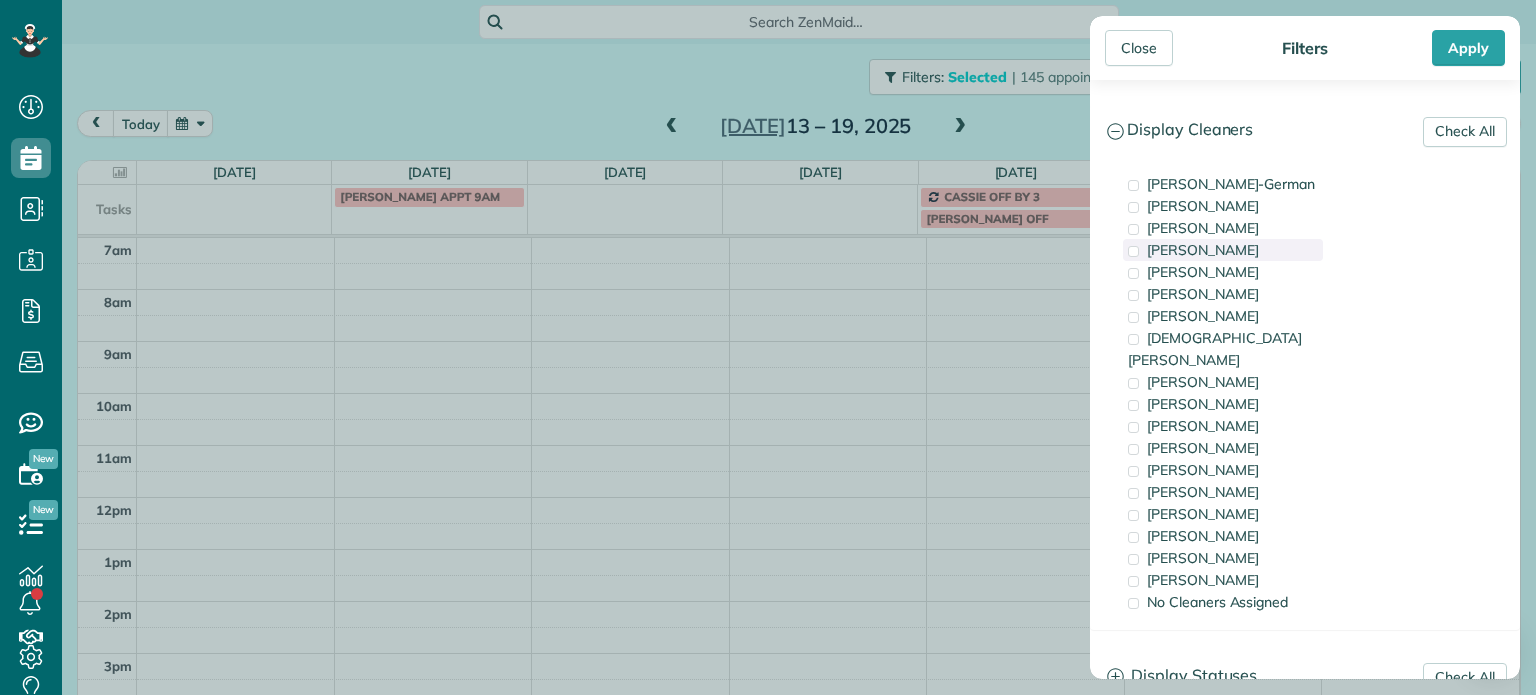 click on "[PERSON_NAME]" at bounding box center (1223, 250) 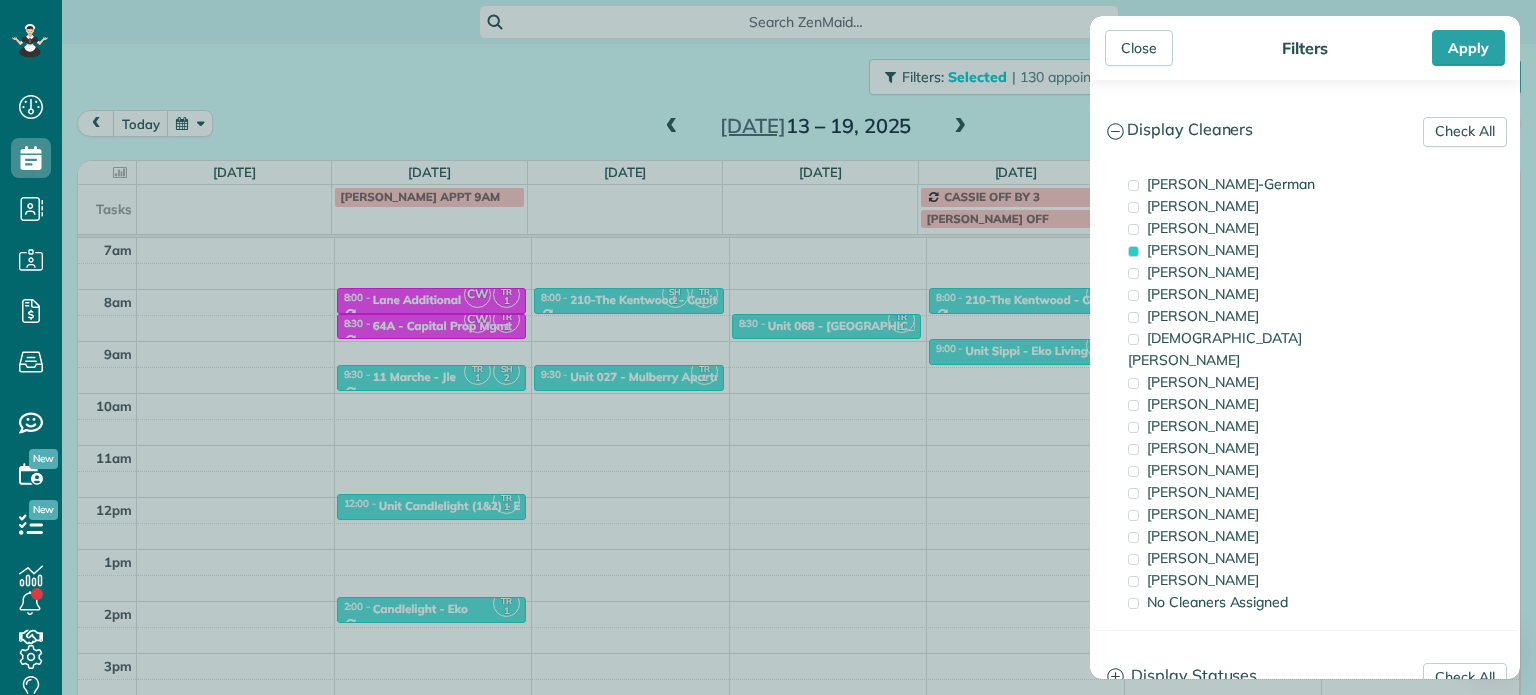 click on "Close
Filters
Apply
Check All
Display Cleaners
[PERSON_NAME]-German
[PERSON_NAME]
[PERSON_NAME]
[PERSON_NAME]
[PERSON_NAME]
[PERSON_NAME]
[PERSON_NAME]" at bounding box center [768, 347] 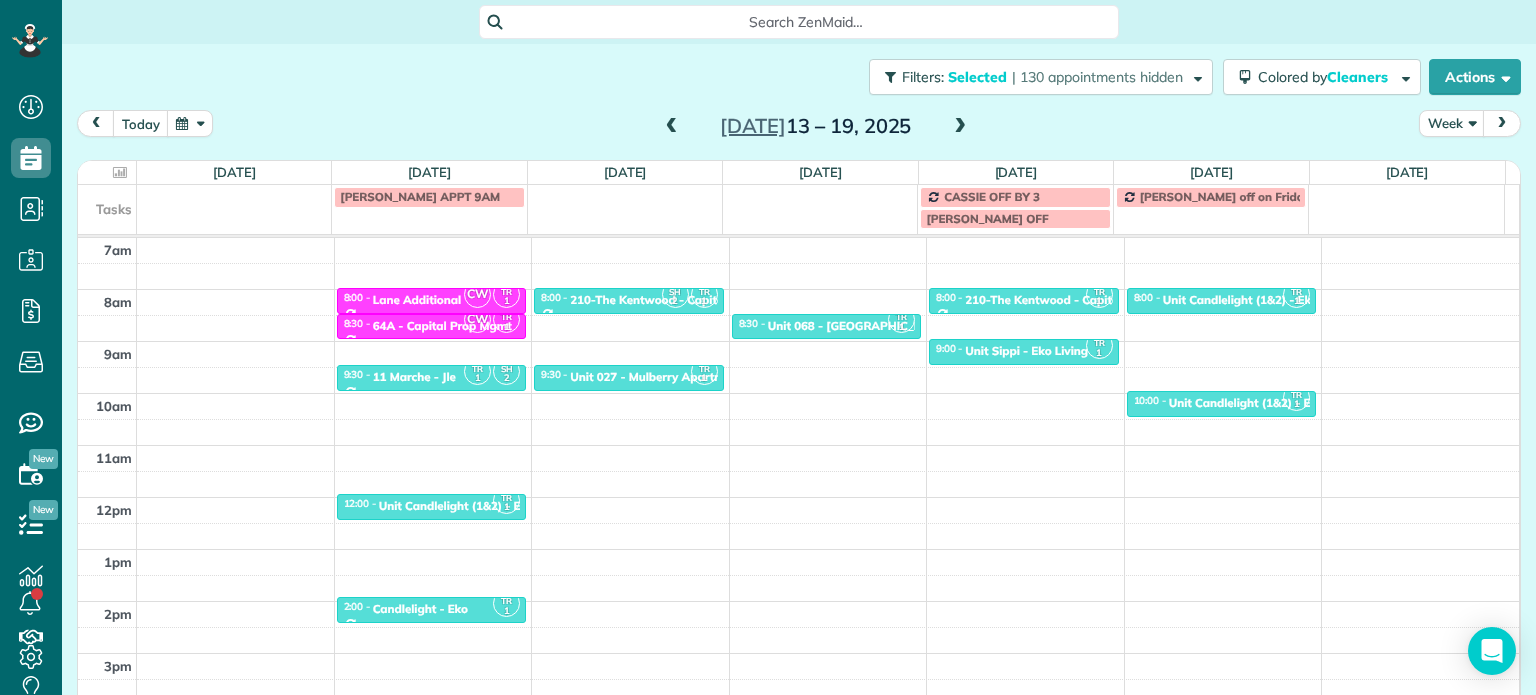 drag, startPoint x: 1012, startPoint y: 282, endPoint x: 795, endPoint y: 81, distance: 295.78708 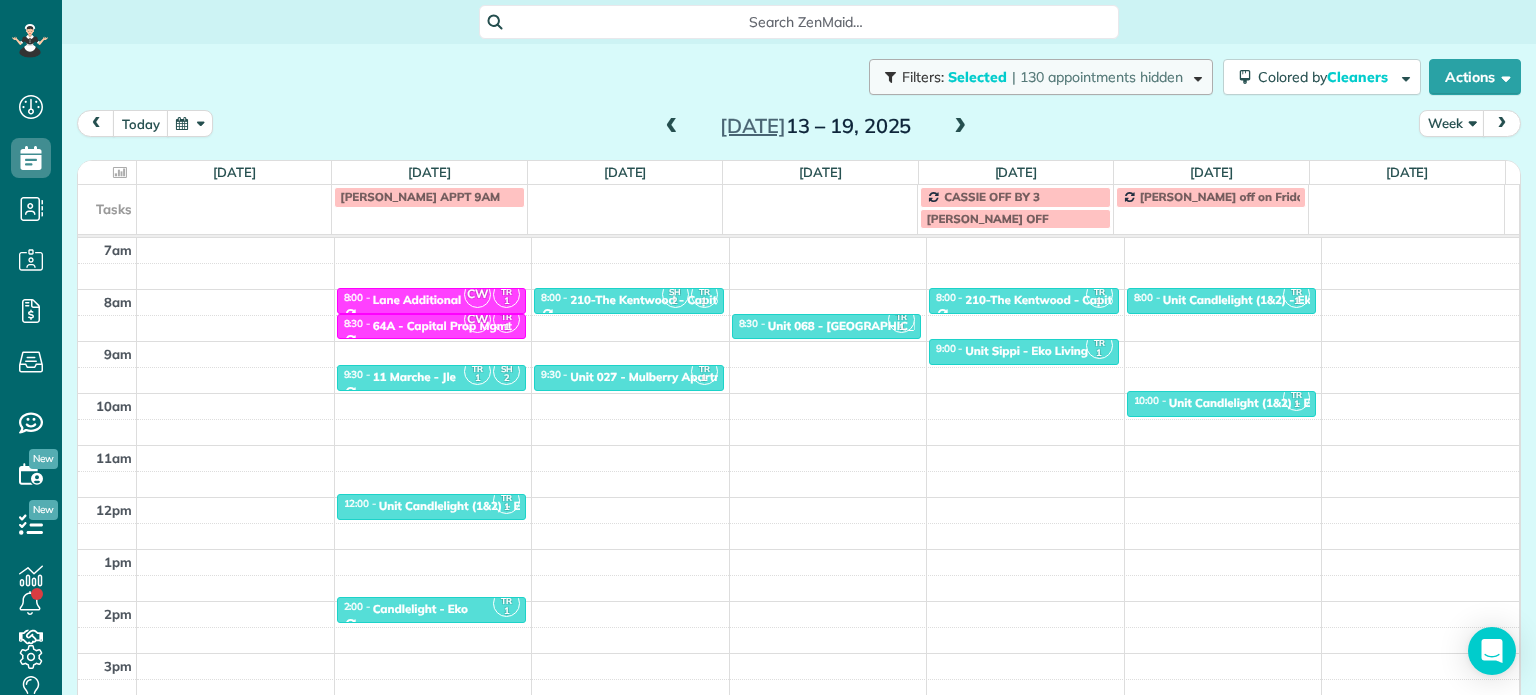 click on "Filters:   Selected
|  130 appointments hidden" at bounding box center (1041, 77) 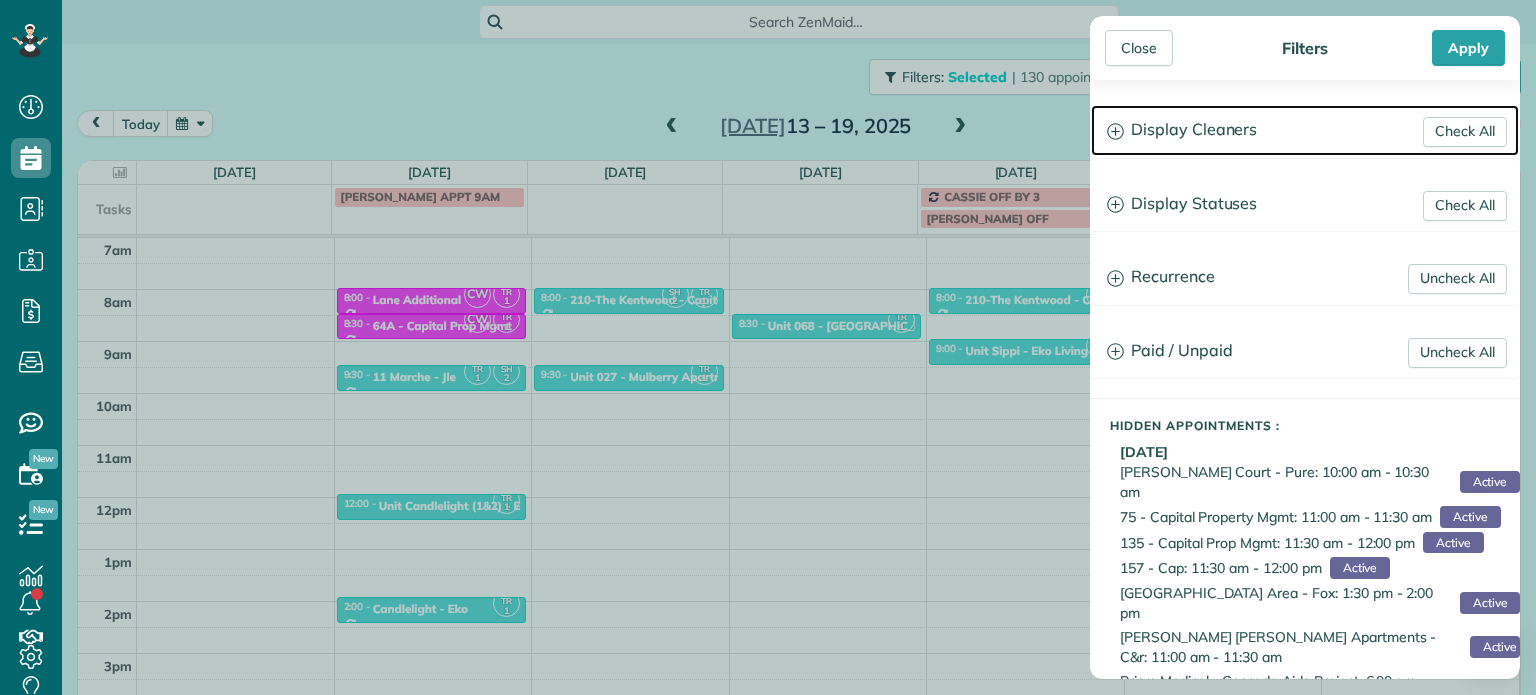click on "Display Cleaners" at bounding box center [1305, 130] 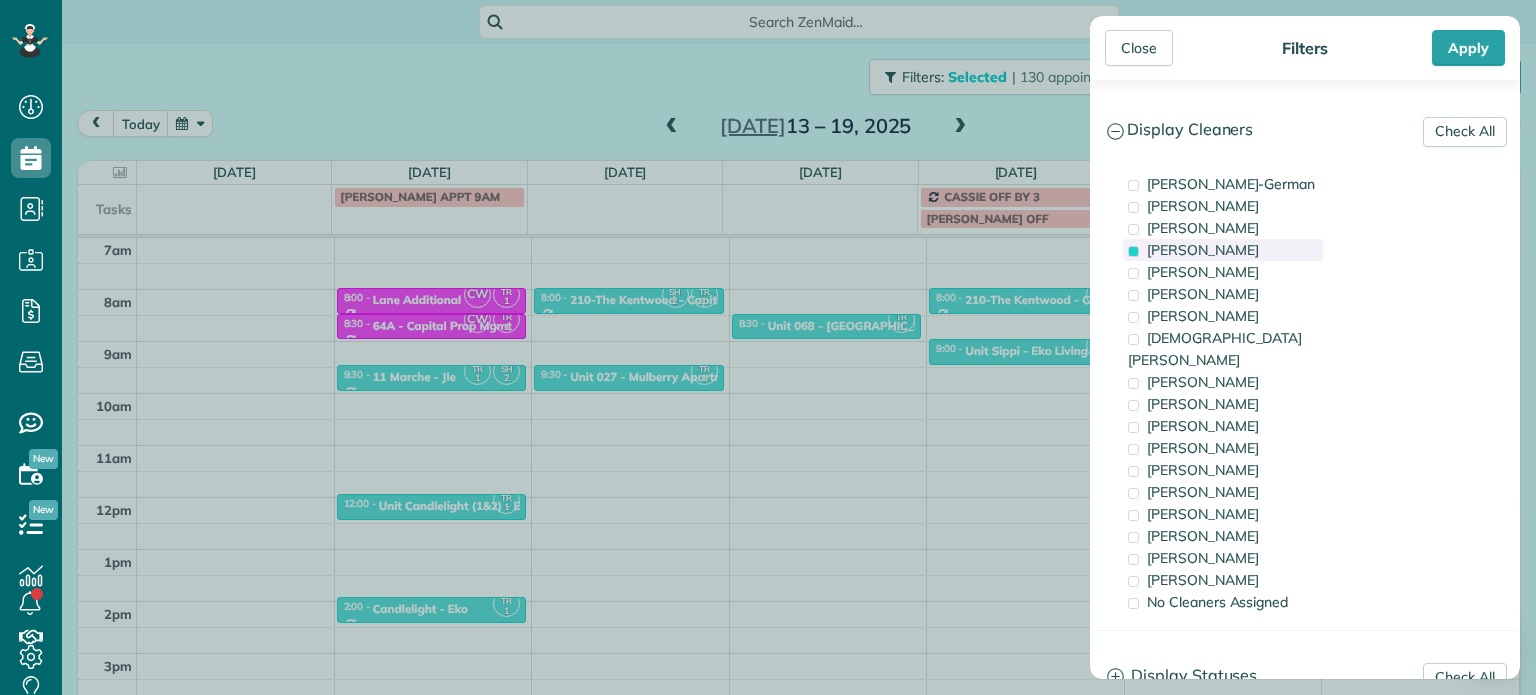 click on "[PERSON_NAME]" at bounding box center (1203, 250) 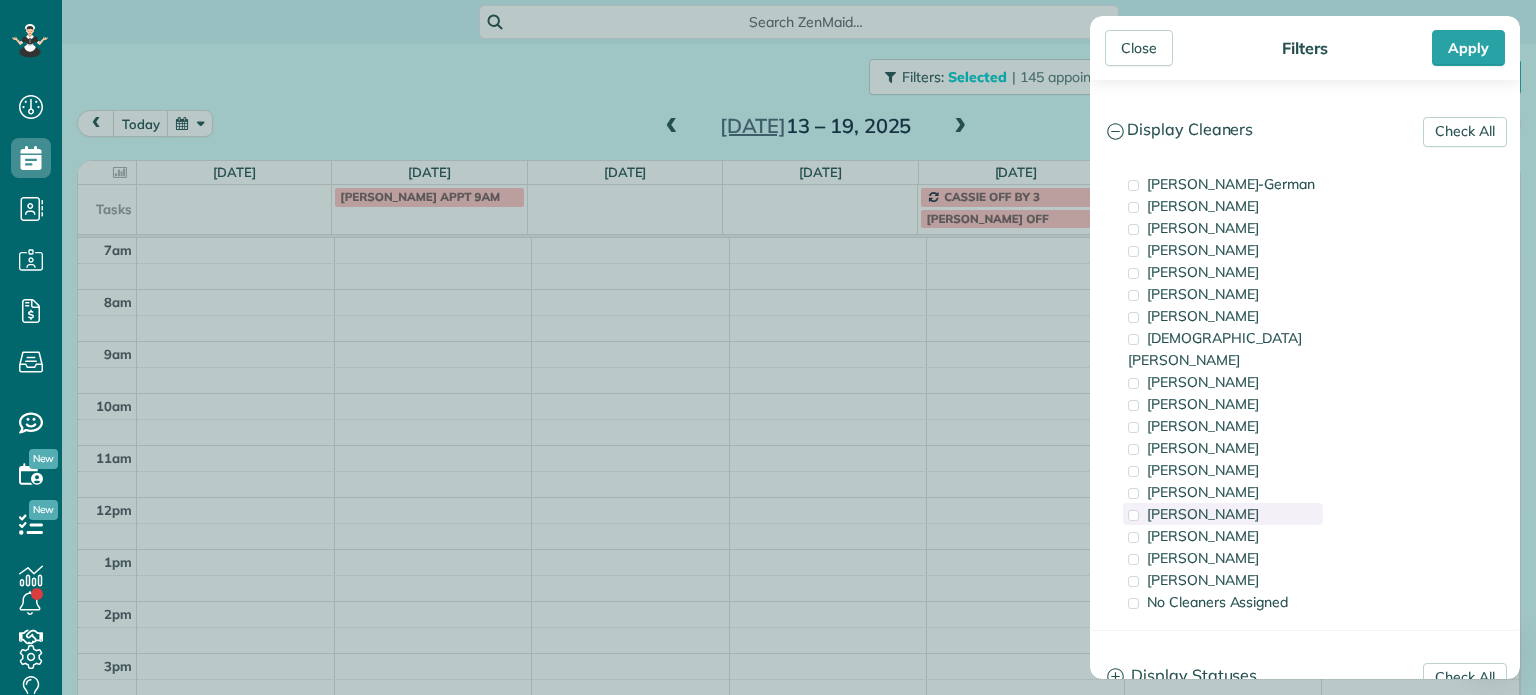 click on "[PERSON_NAME]" at bounding box center [1223, 514] 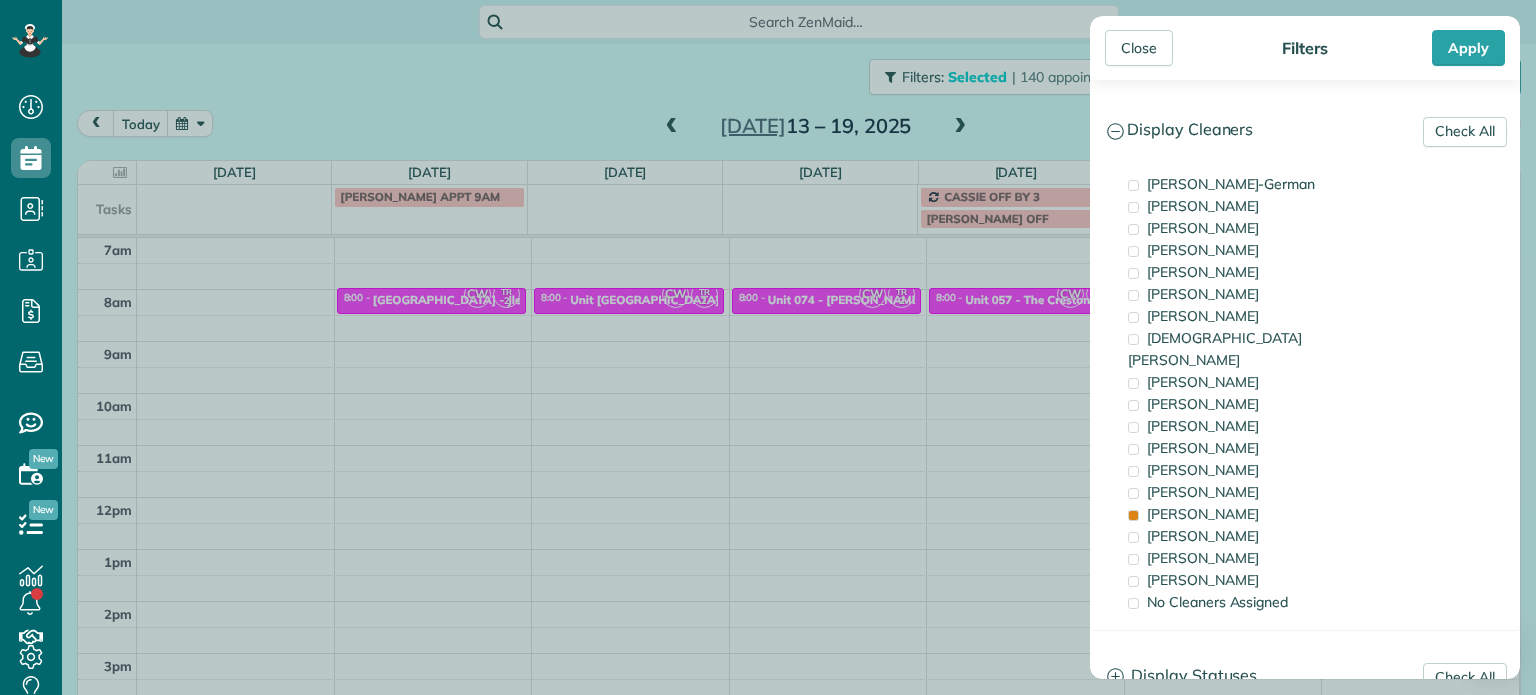 click on "Close
Filters
Apply
Check All
Display Cleaners
[PERSON_NAME]-German
[PERSON_NAME]
[PERSON_NAME]
[PERSON_NAME]
[PERSON_NAME]
[PERSON_NAME]
[PERSON_NAME]" at bounding box center (768, 347) 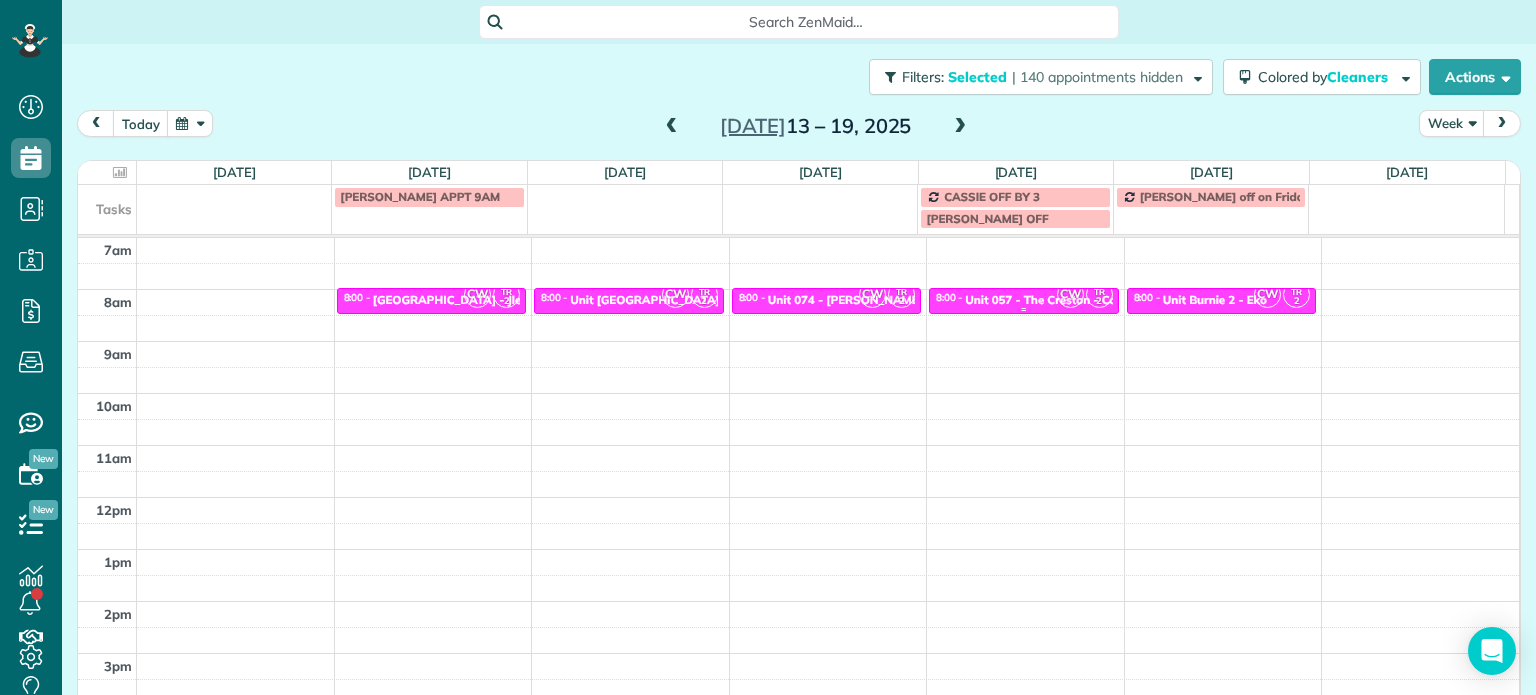 click on "CW" at bounding box center [1070, 294] 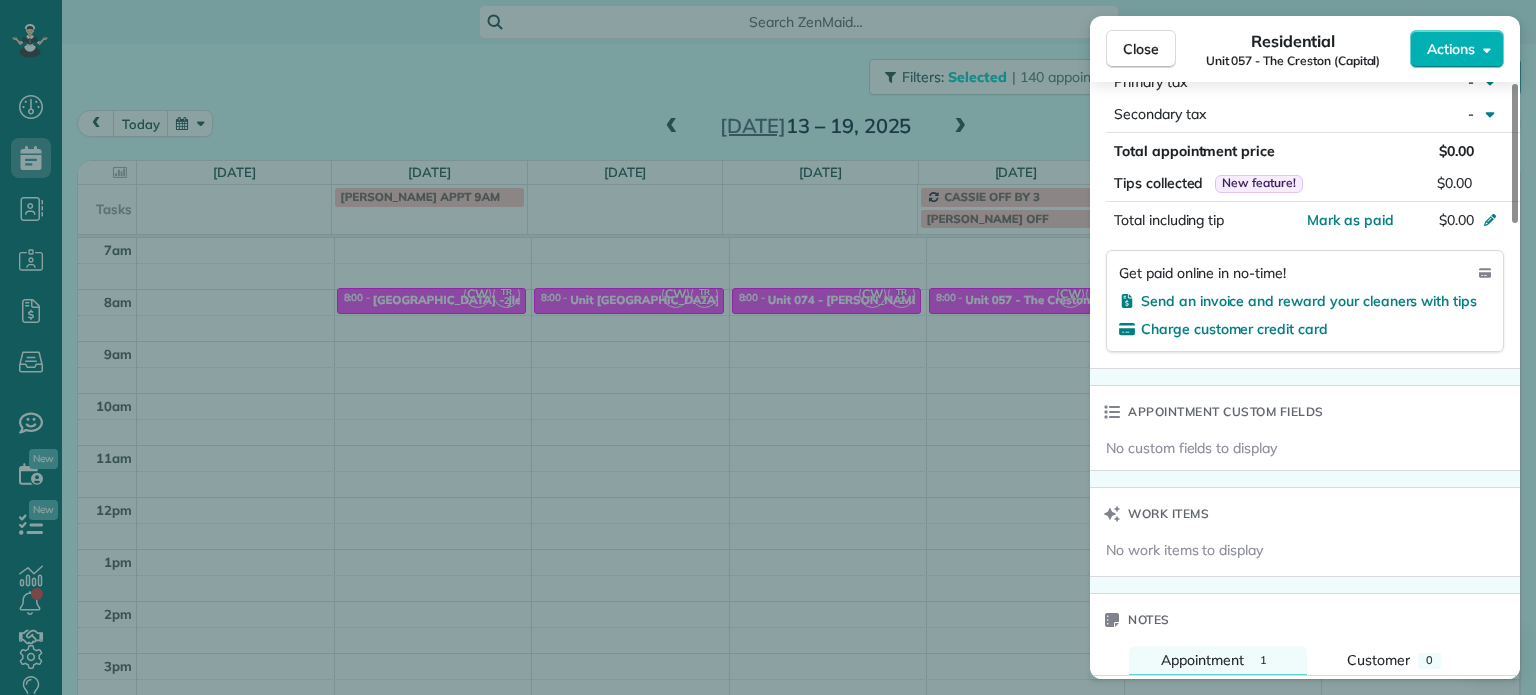 scroll, scrollTop: 1600, scrollLeft: 0, axis: vertical 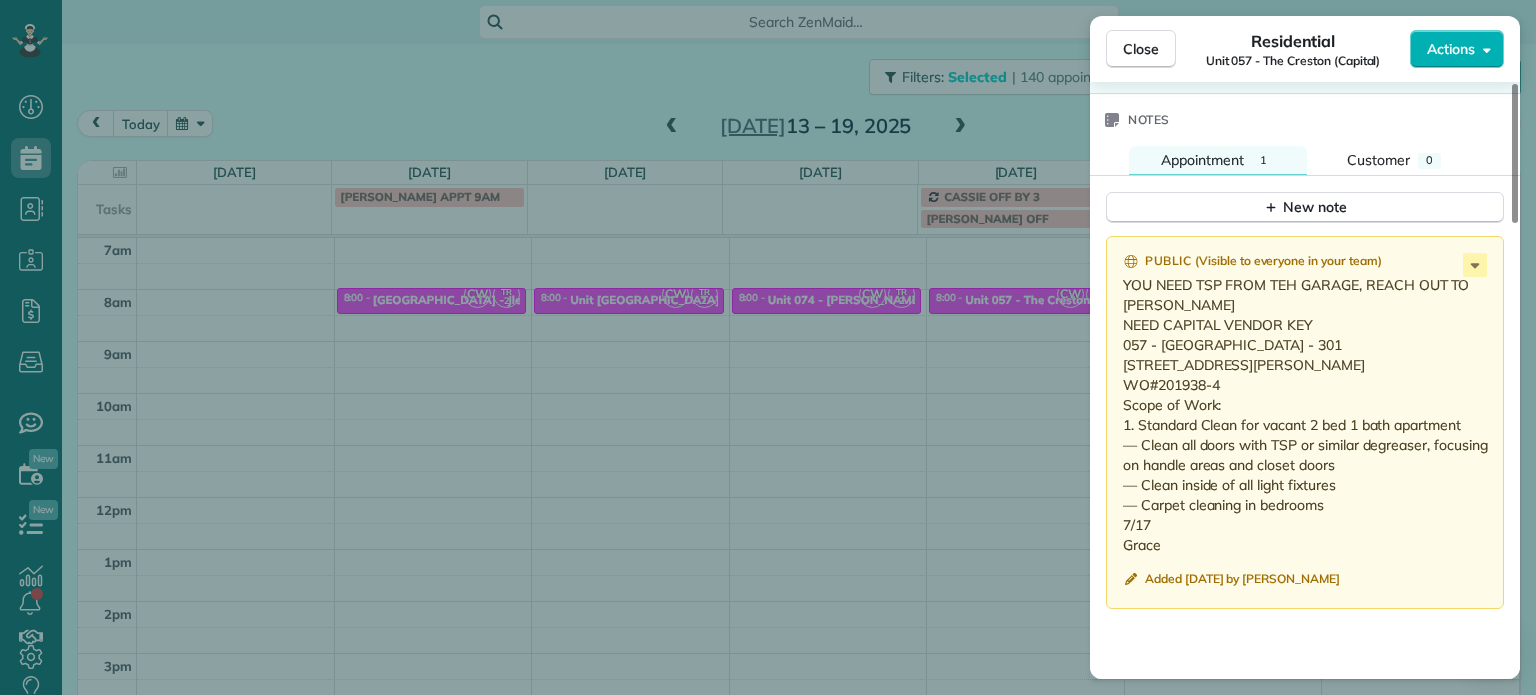 click on "Close Residential Unit 057 - The Creston (Capital) Actions Status Active Unit 057 - The Creston (Capital) · Open profile No phone number on record Add phone number No email on record Add email View Details Residential [DATE] ( next week ) 8:00 AM 8:30 AM 30 minutes One time [STREET_ADDRESS][PERSON_NAME] Service was not rated yet Setup ratings Cleaners Time in and out Assign Invite Cleaners [PERSON_NAME] 8:00 AM 8:30 AM [PERSON_NAME]-German 8:00 AM 8:30 AM Checklist Try Now Keep this appointment up to your standards. Stay on top of every detail, keep your cleaners organised, and your client happy. Assign a checklist Watch a 5 min demo Billing Billing actions Price $0.00 Overcharge $0.00 Discount $0.00 Coupon discount - Primary tax - Secondary tax - Total appointment price $0.00 Tips collected New feature! $0.00 [PERSON_NAME] as paid Total including tip $0.00 Get paid online in no-time! Send an invoice and reward your cleaners with tips Charge customer credit card Work items Notes" at bounding box center (768, 347) 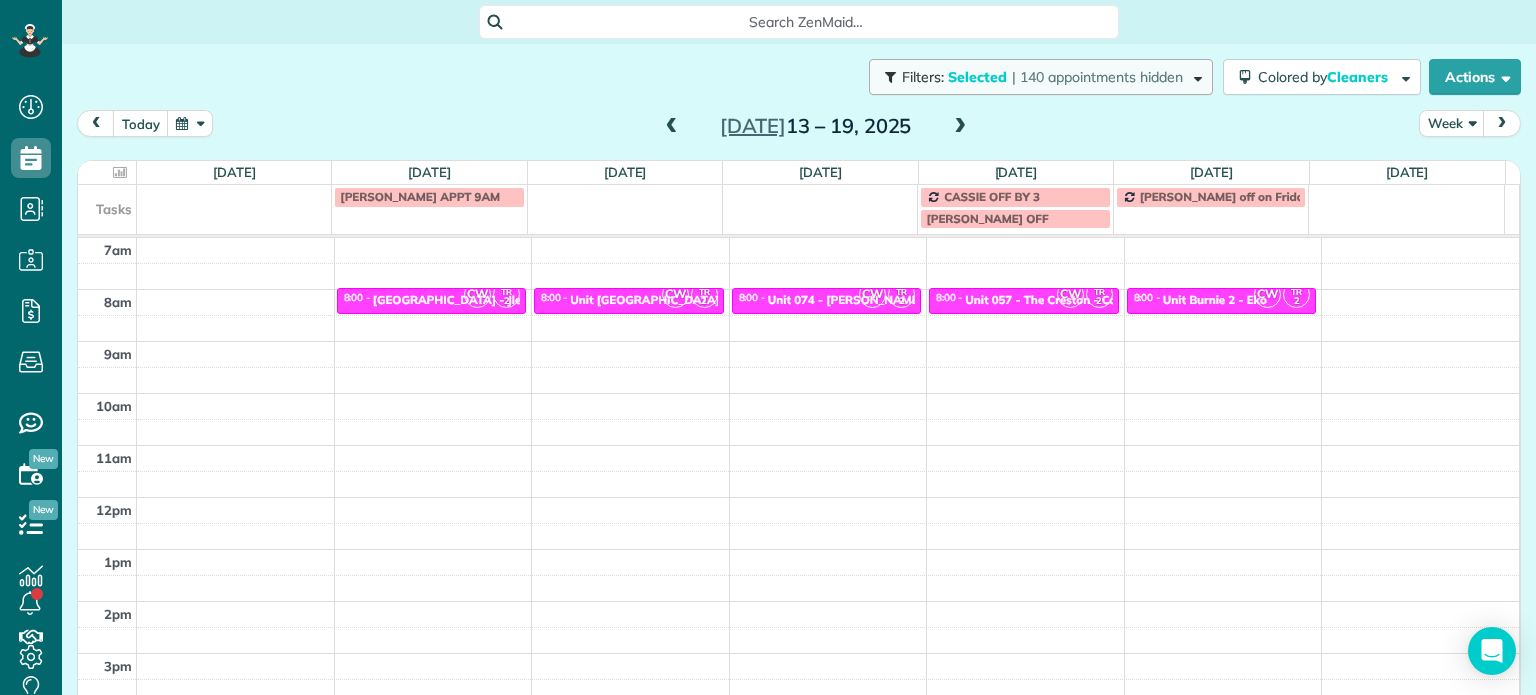 click on "|  140 appointments hidden" at bounding box center (1097, 77) 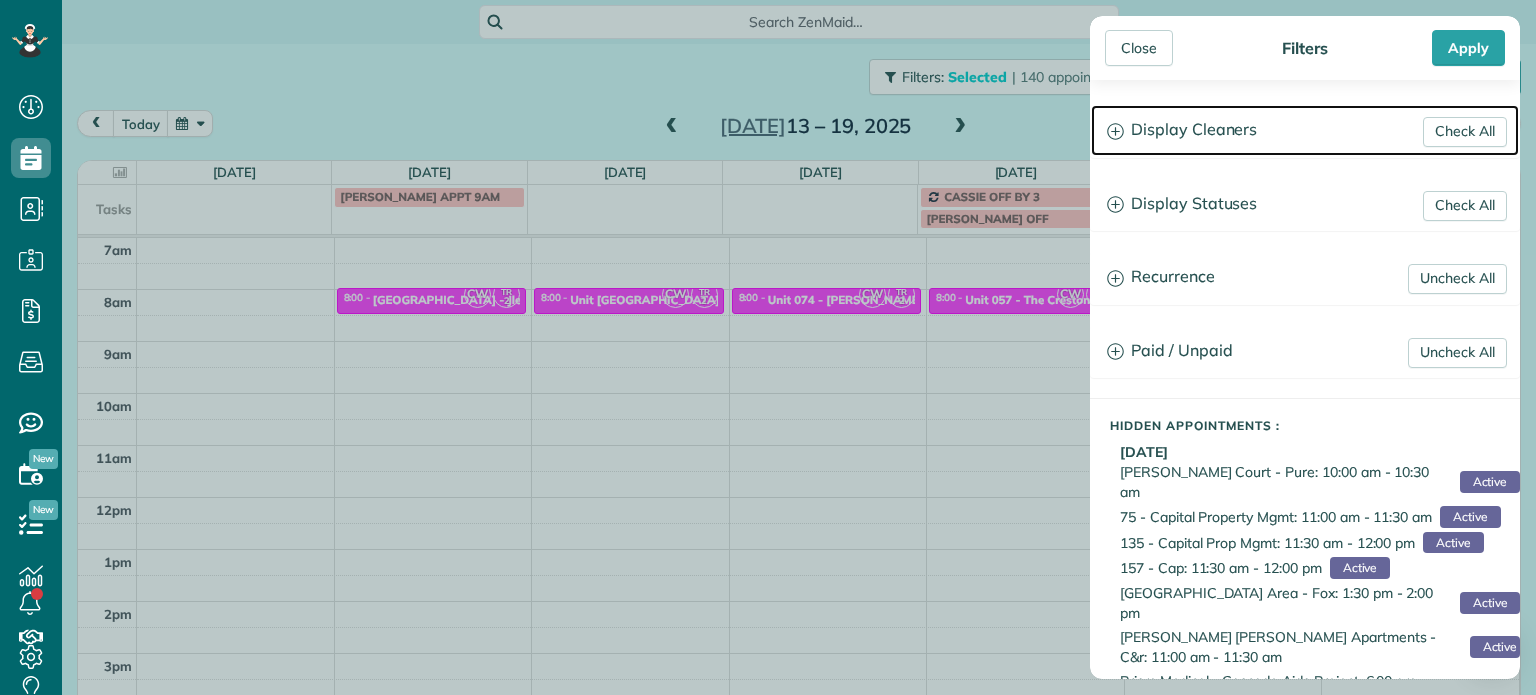 click on "Display Cleaners" at bounding box center (1305, 130) 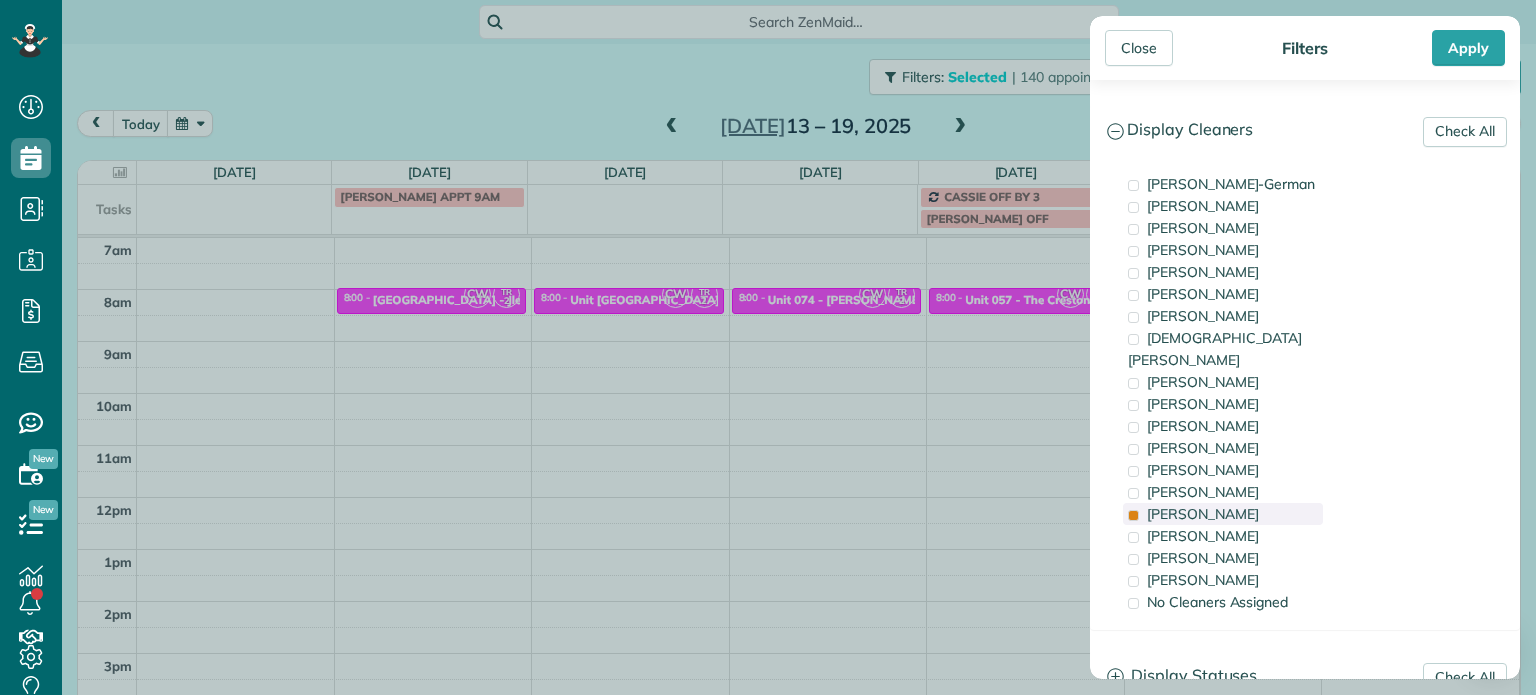 click on "[PERSON_NAME]" at bounding box center (1223, 514) 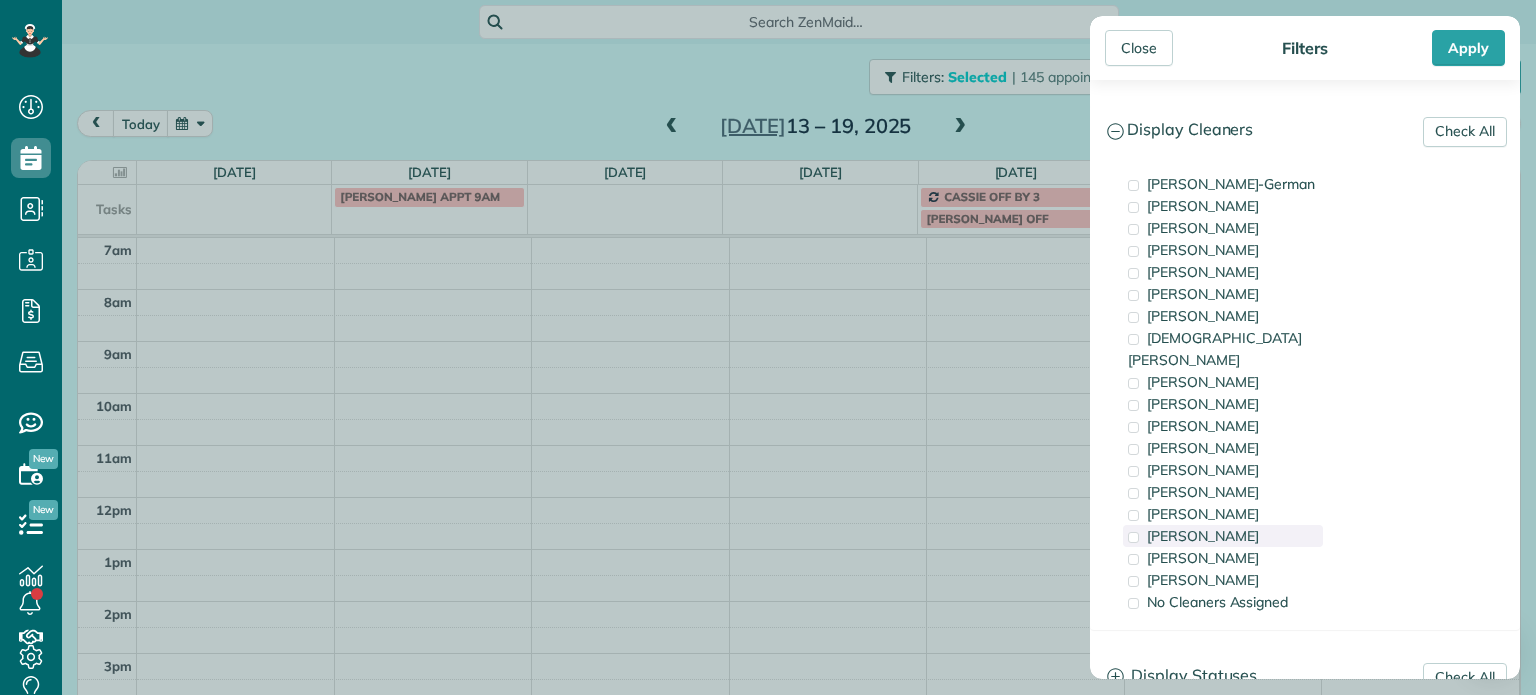 click on "[PERSON_NAME]" at bounding box center [1203, 536] 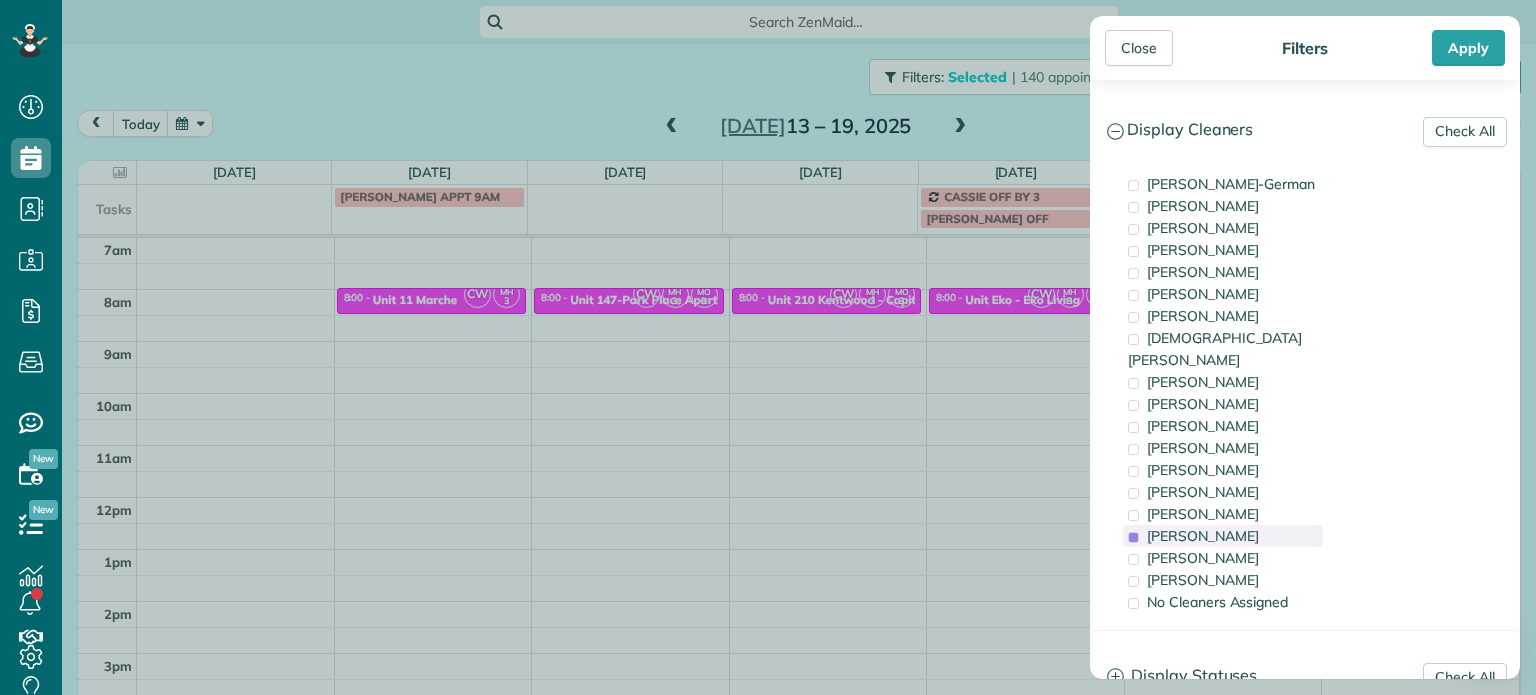 click on "[PERSON_NAME]" at bounding box center (1203, 536) 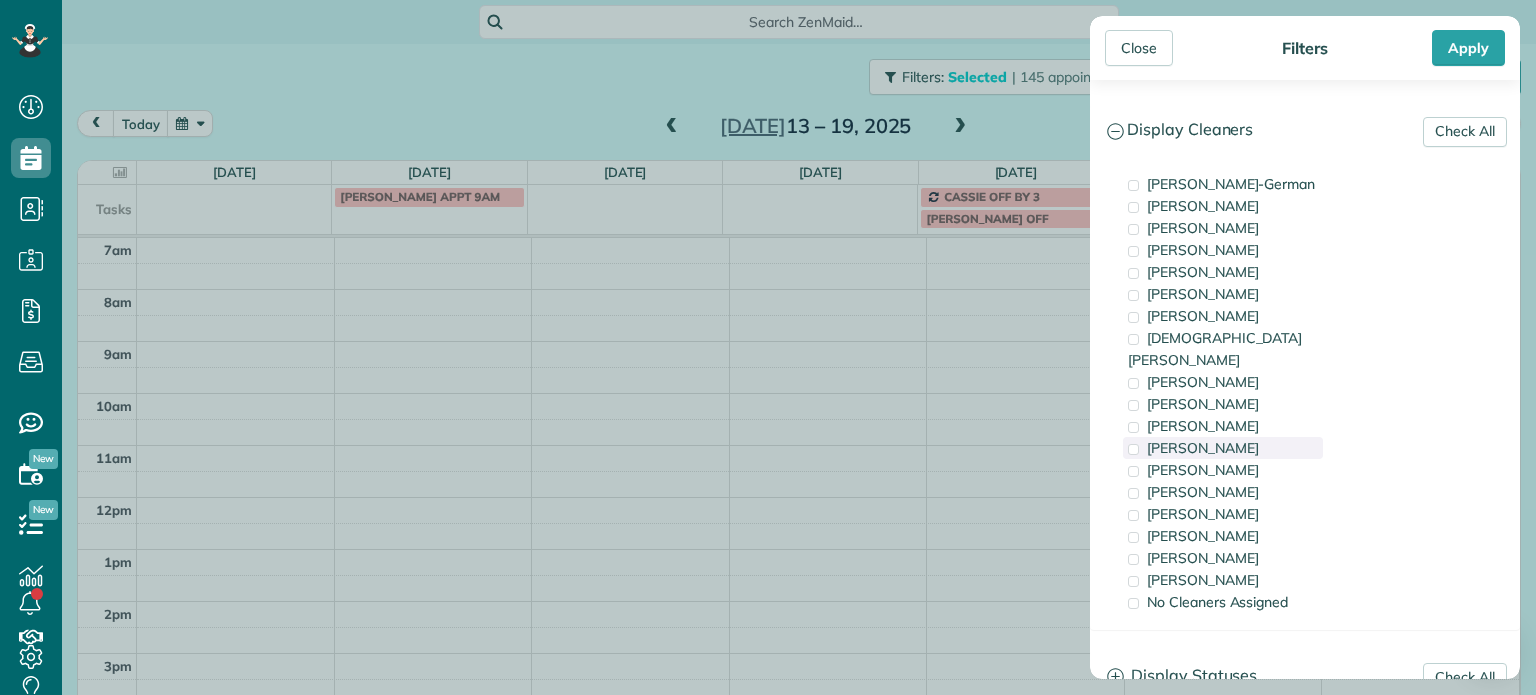 click on "[PERSON_NAME]" at bounding box center [1223, 448] 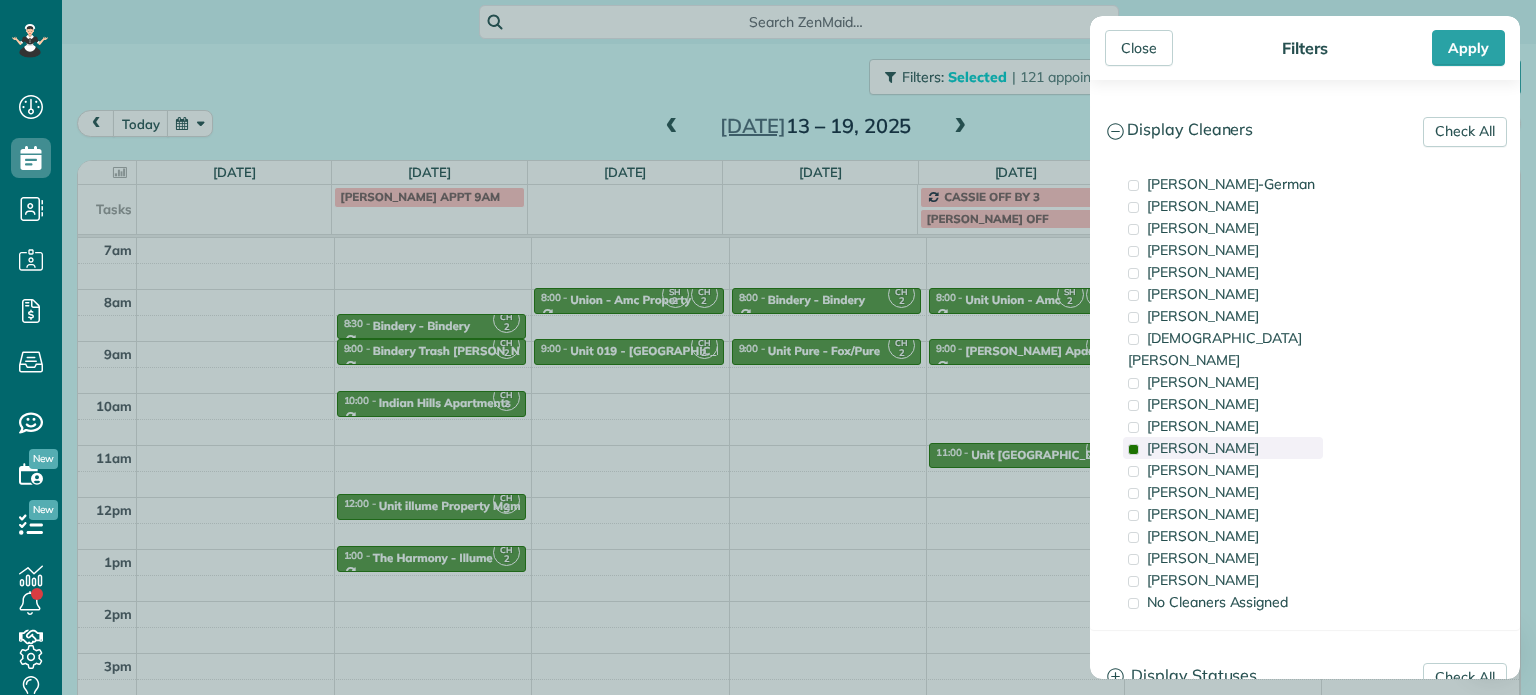 click on "[PERSON_NAME]" at bounding box center (1223, 448) 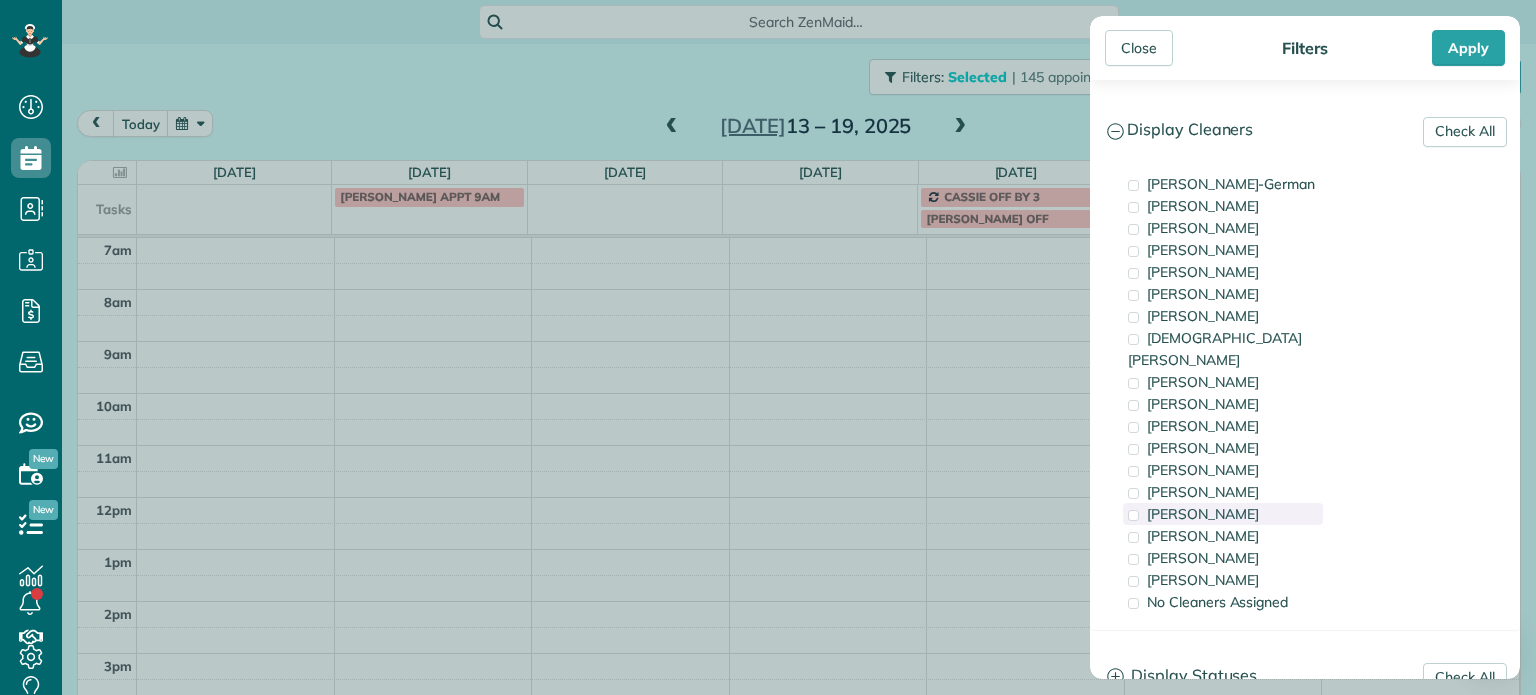 click on "[PERSON_NAME]" at bounding box center [1223, 514] 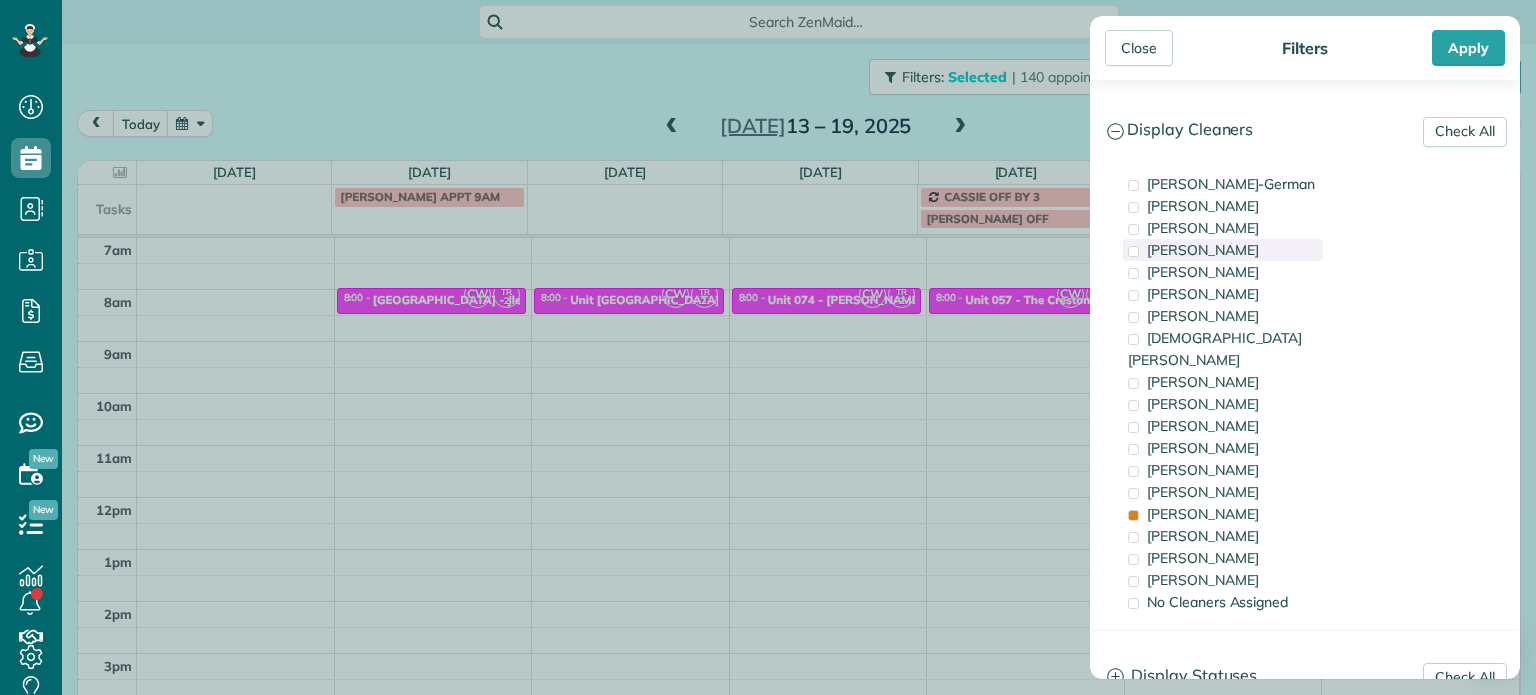click on "[PERSON_NAME]" at bounding box center (1223, 250) 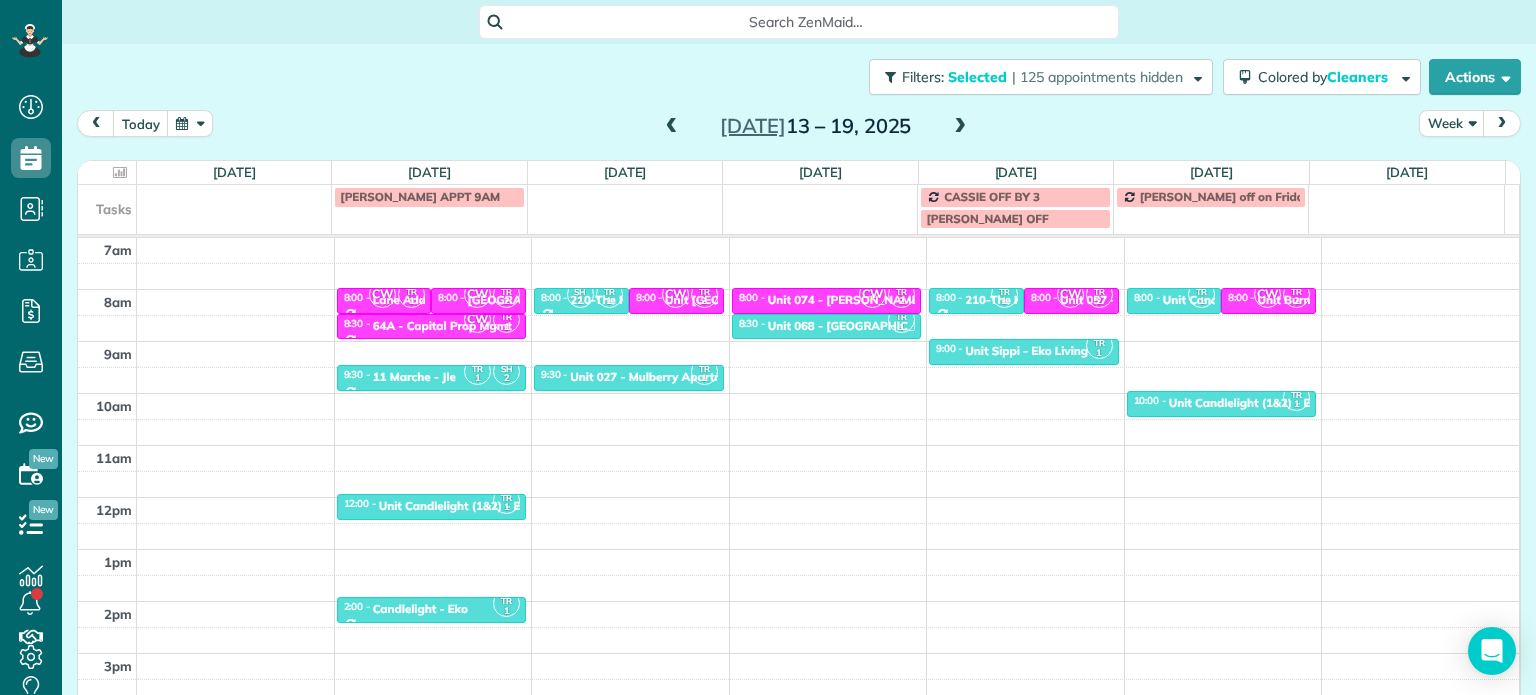 click on "Close
Filters
Apply
Check All
Display Cleaners
[PERSON_NAME]-German
[PERSON_NAME]
[PERSON_NAME]
[PERSON_NAME]
[PERSON_NAME]
[PERSON_NAME]
[PERSON_NAME]" at bounding box center (768, 347) 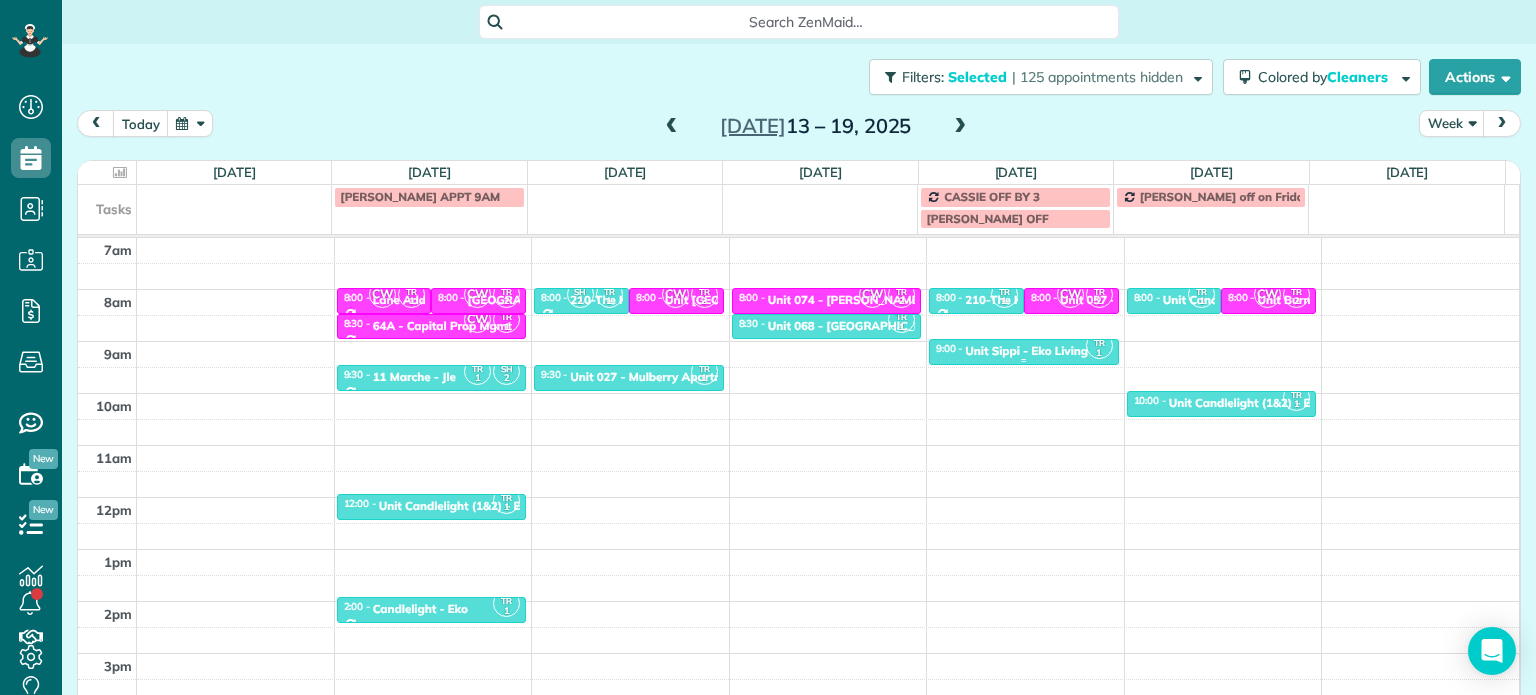 click on "Unit Sippi - Eko Living" at bounding box center (1026, 351) 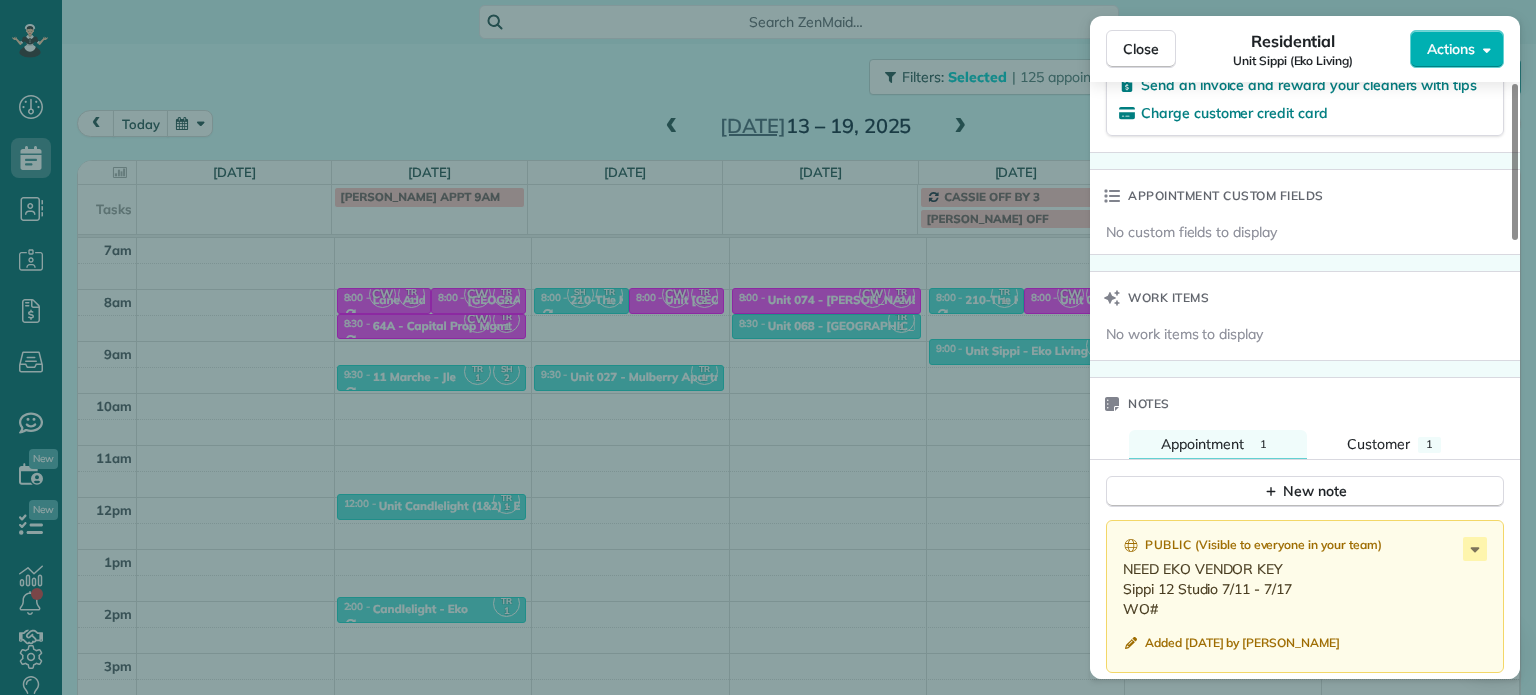 scroll, scrollTop: 1400, scrollLeft: 0, axis: vertical 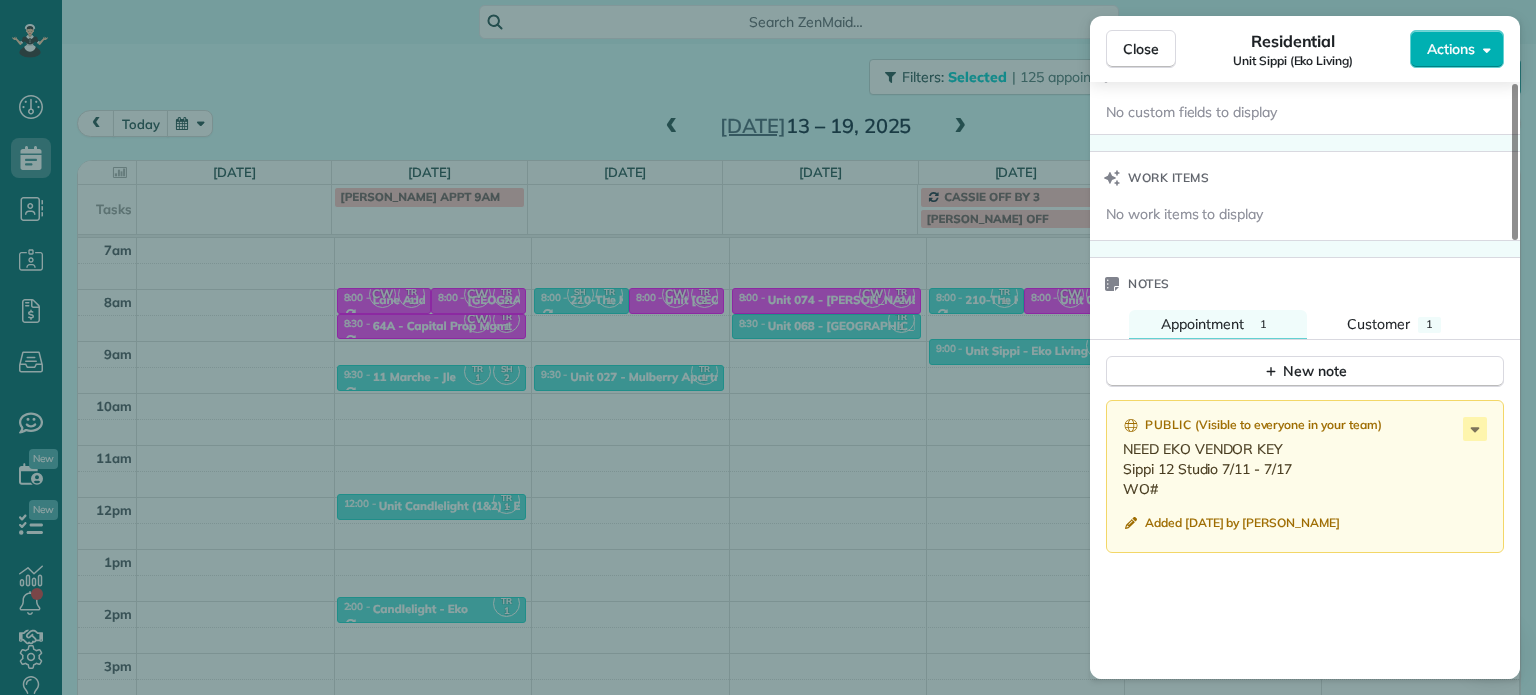 click on "Close Residential Unit Sippi (Eko Living) Actions Status Active Unit Sippi (Eko Living) · Open profile No phone number on record Add phone number No email on record Add email View Details Residential [DATE] ( next week ) 9:00 AM 9:30 AM 30 minutes One time [STREET_ADDRESS][US_STATE] Service was not rated yet Setup ratings Cleaners Time in and out Assign Invite Cleaners [PERSON_NAME] 9:00 AM 9:30 AM Checklist Try Now Keep this appointment up to your standards. Stay on top of every detail, keep your cleaners organised, and your client happy. Assign a checklist Watch a 5 min demo Billing Billing actions Price $0.00 Overcharge $0.00 Discount $0.00 Coupon discount - Primary tax - Secondary tax - Total appointment price $0.00 Tips collected New feature! $0.00 [PERSON_NAME] as paid Total including tip $0.00 Get paid online in no-time! Send an invoice and reward your cleaners with tips Charge customer credit card Appointment custom fields No custom fields to display Work items Notes" at bounding box center [768, 347] 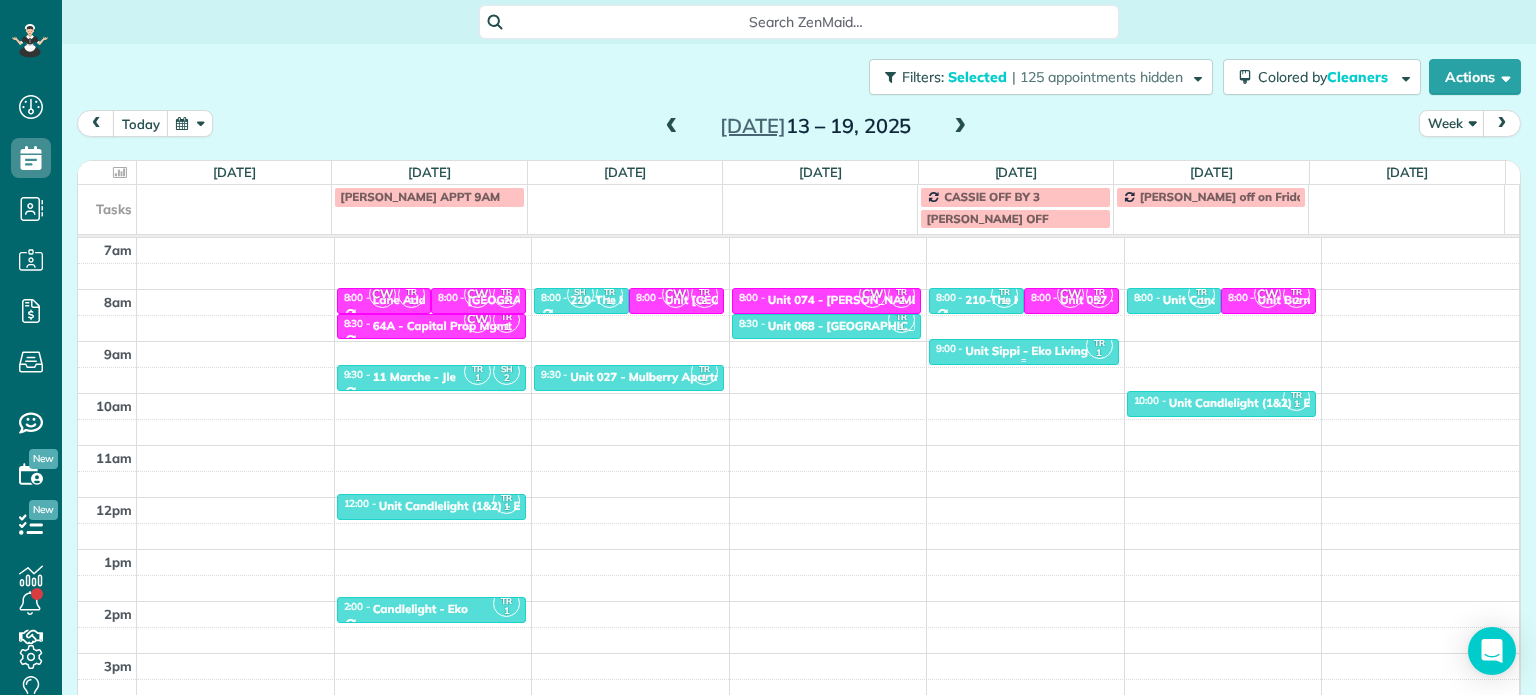 click on "Unit Sippi - Eko Living" at bounding box center (1026, 351) 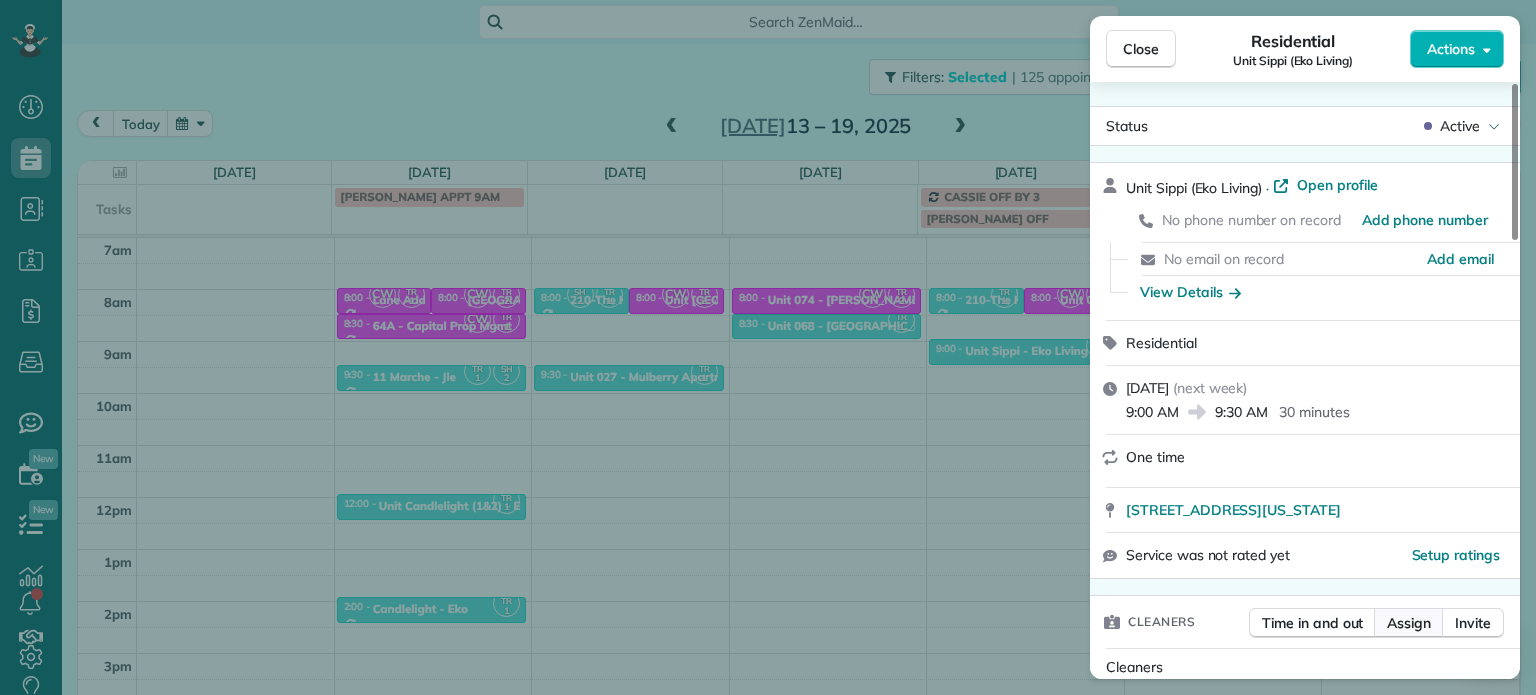click on "Assign" at bounding box center (1409, 623) 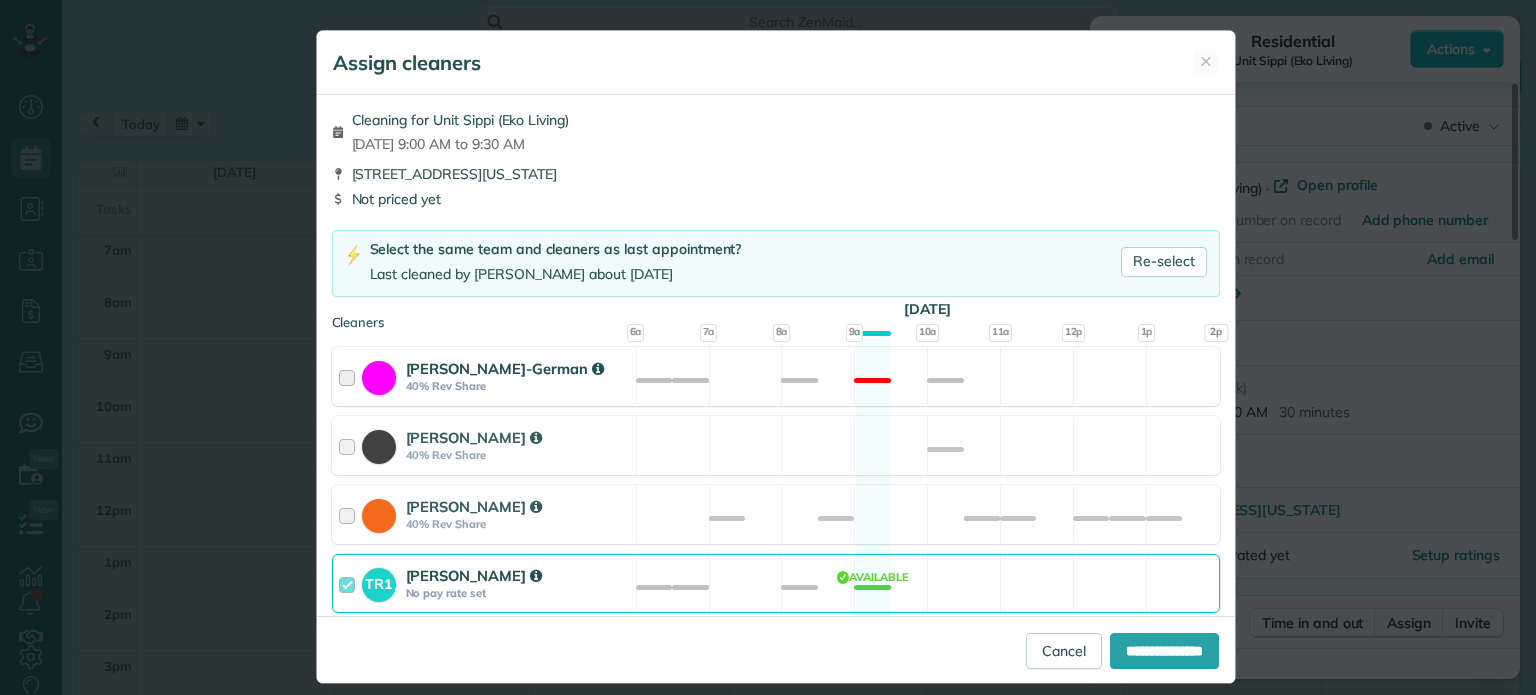 click on "[PERSON_NAME]-German
40% Rev Share
Not available" at bounding box center [776, 376] 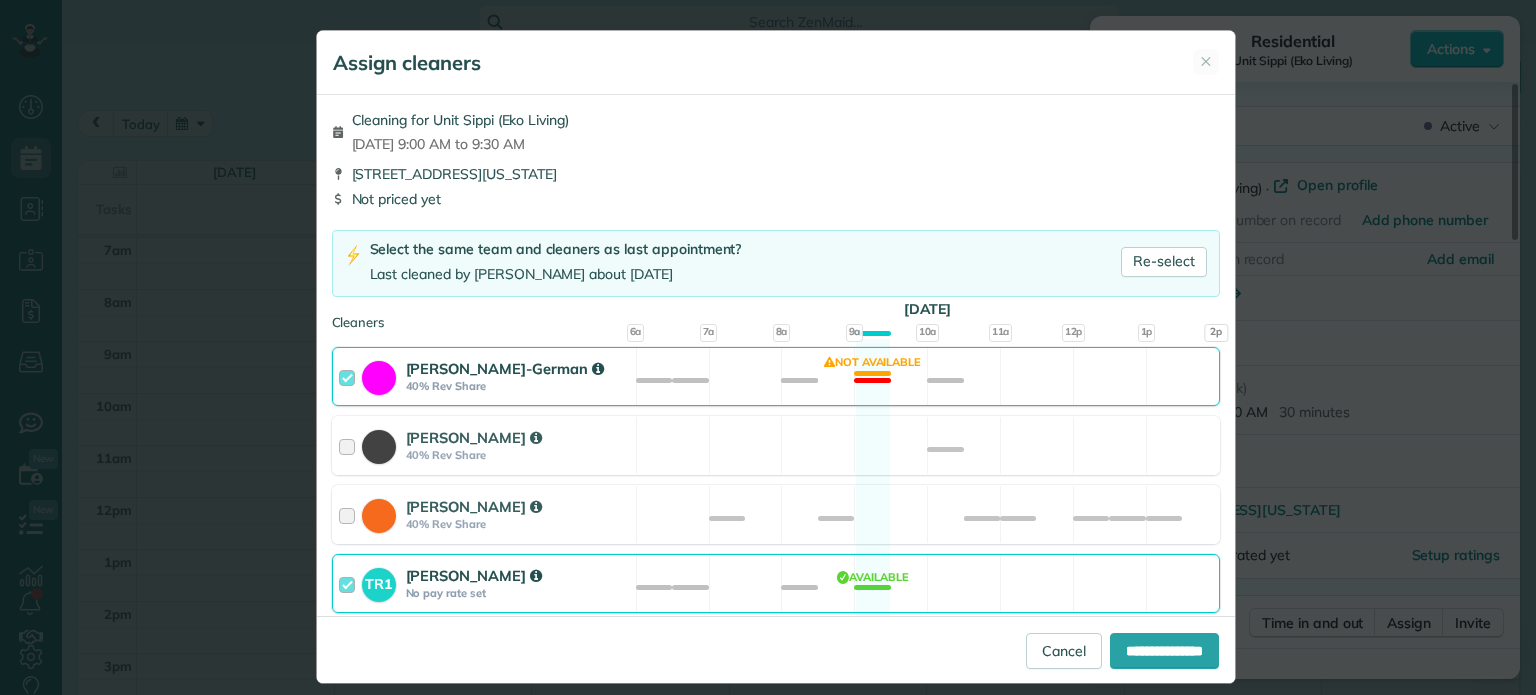 scroll, scrollTop: 100, scrollLeft: 0, axis: vertical 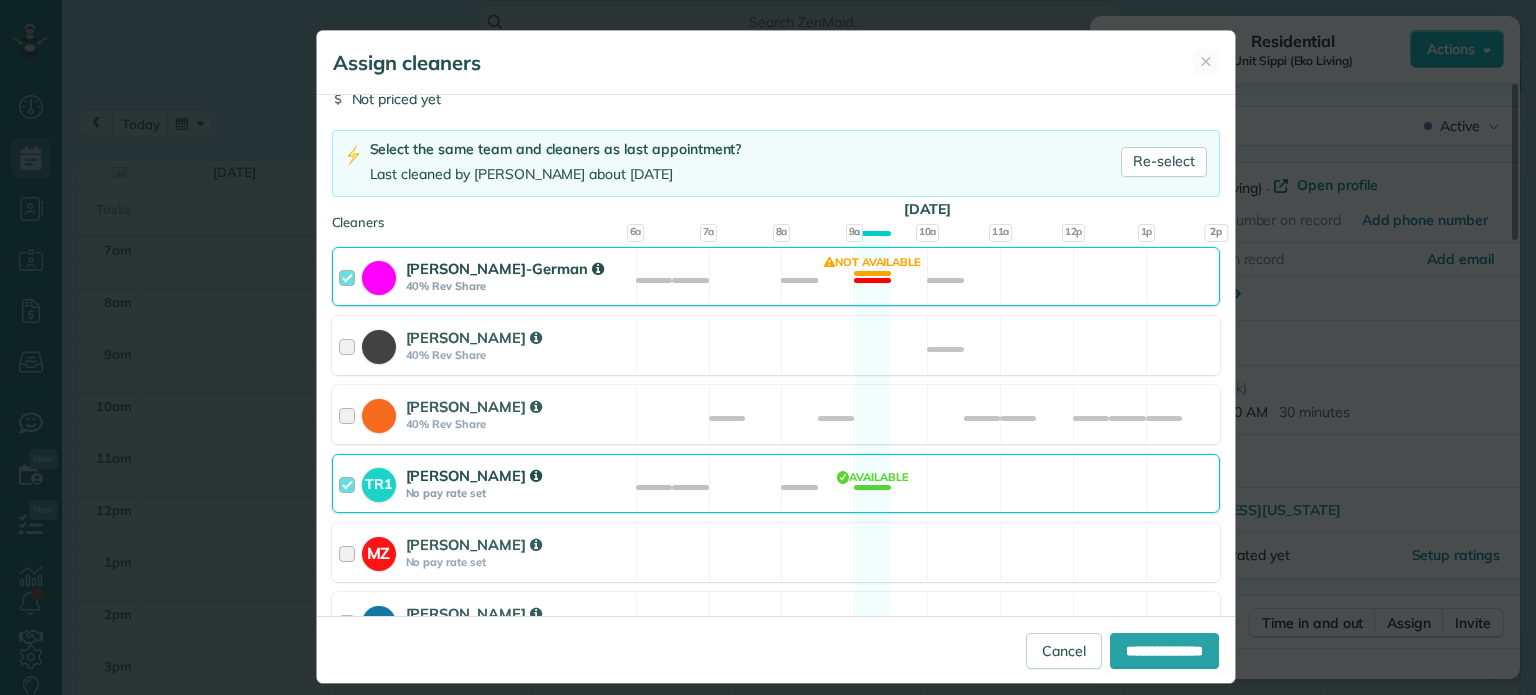 click on "TR1
[PERSON_NAME]
No pay rate set
Available" at bounding box center (776, 483) 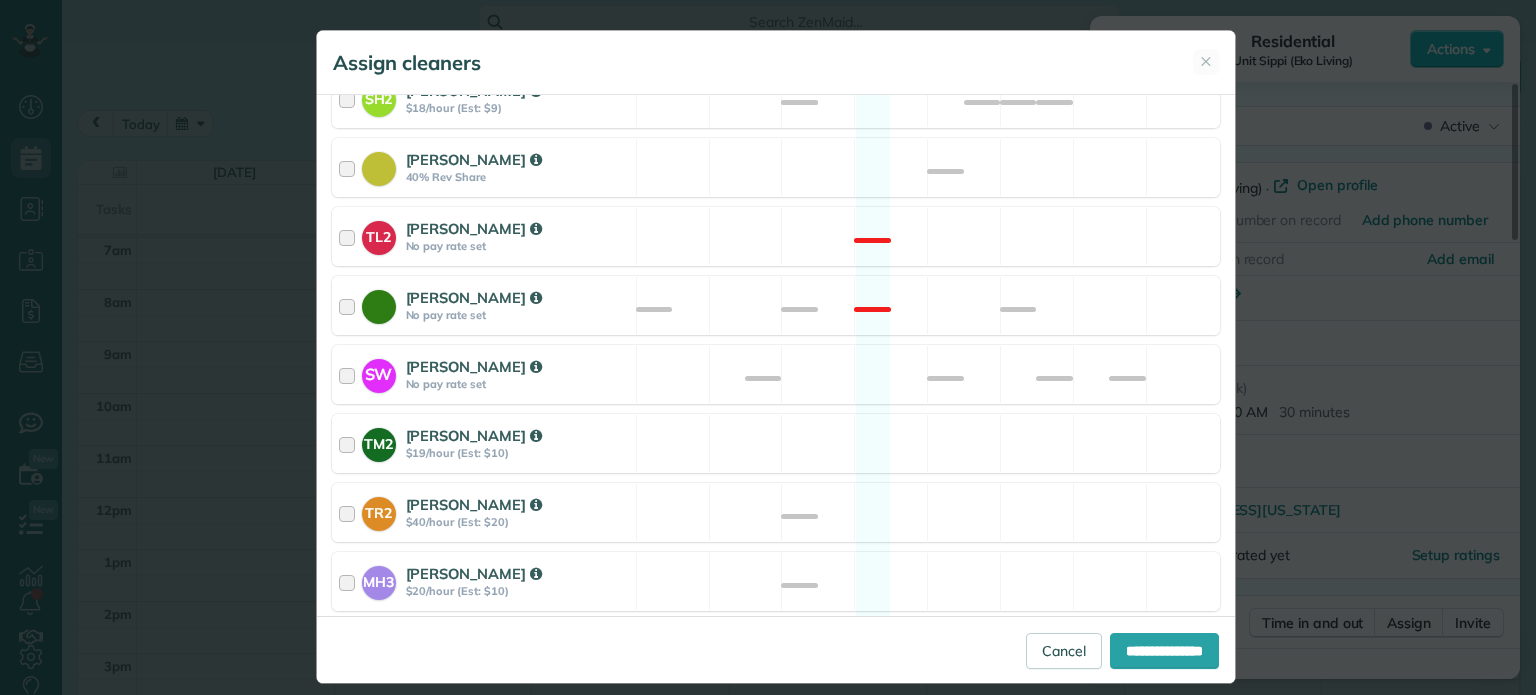scroll, scrollTop: 1004, scrollLeft: 0, axis: vertical 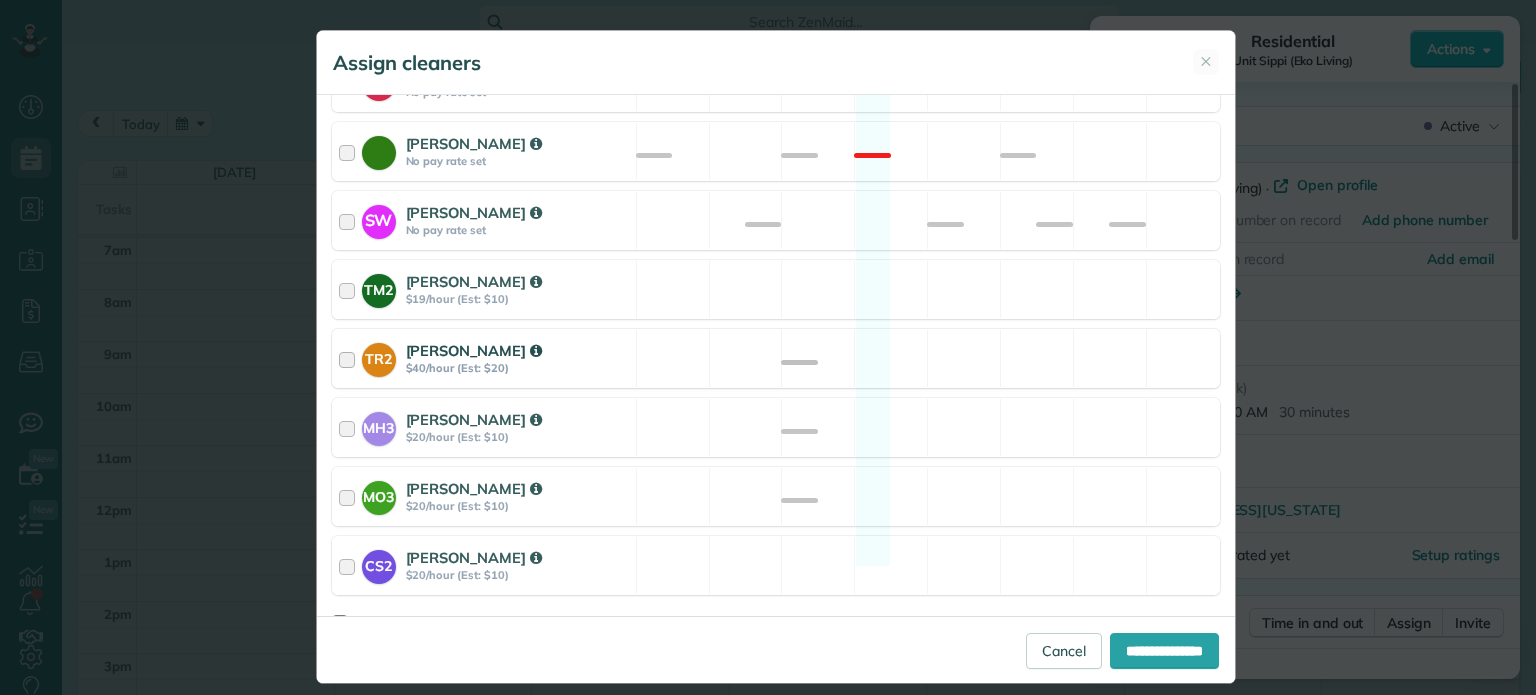 click on "TR2
[PERSON_NAME]
$40/hour (Est: $20)
Available" at bounding box center [776, 358] 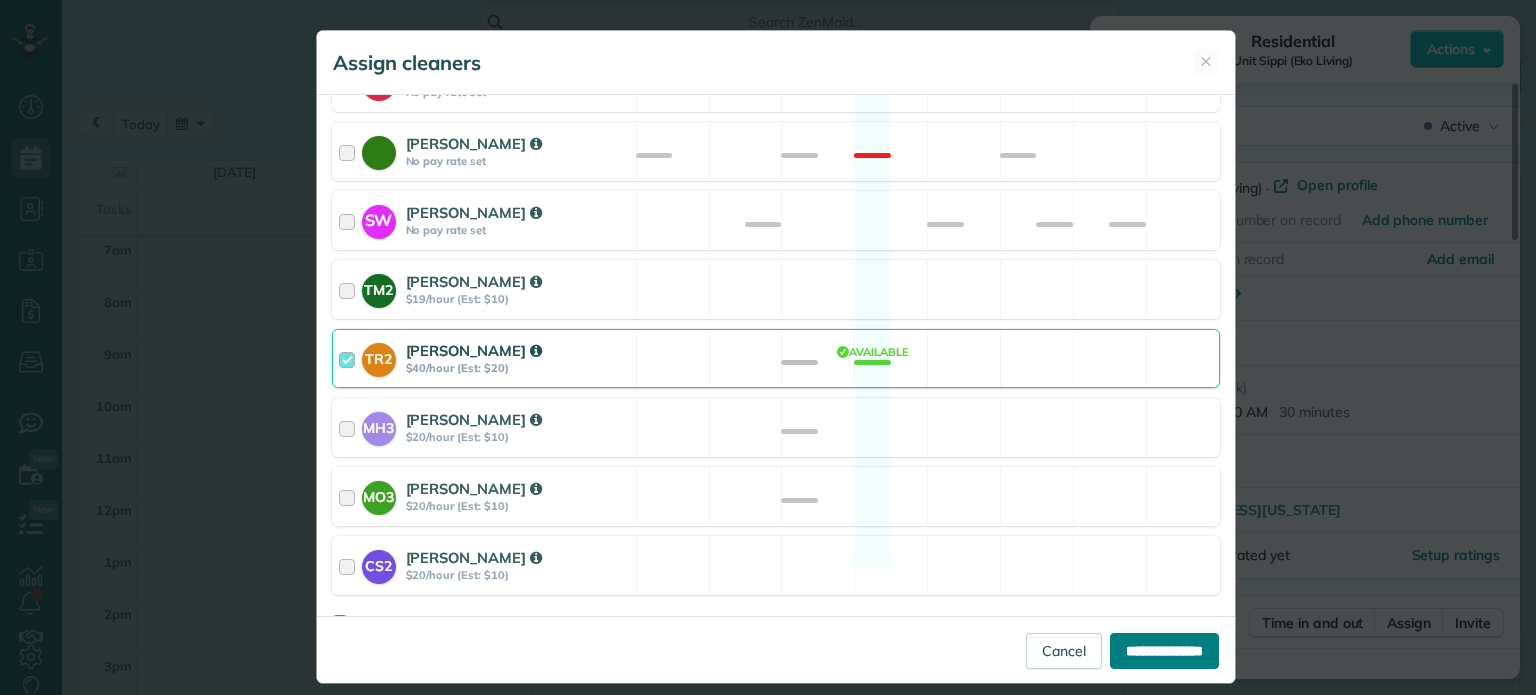click on "**********" at bounding box center (1164, 651) 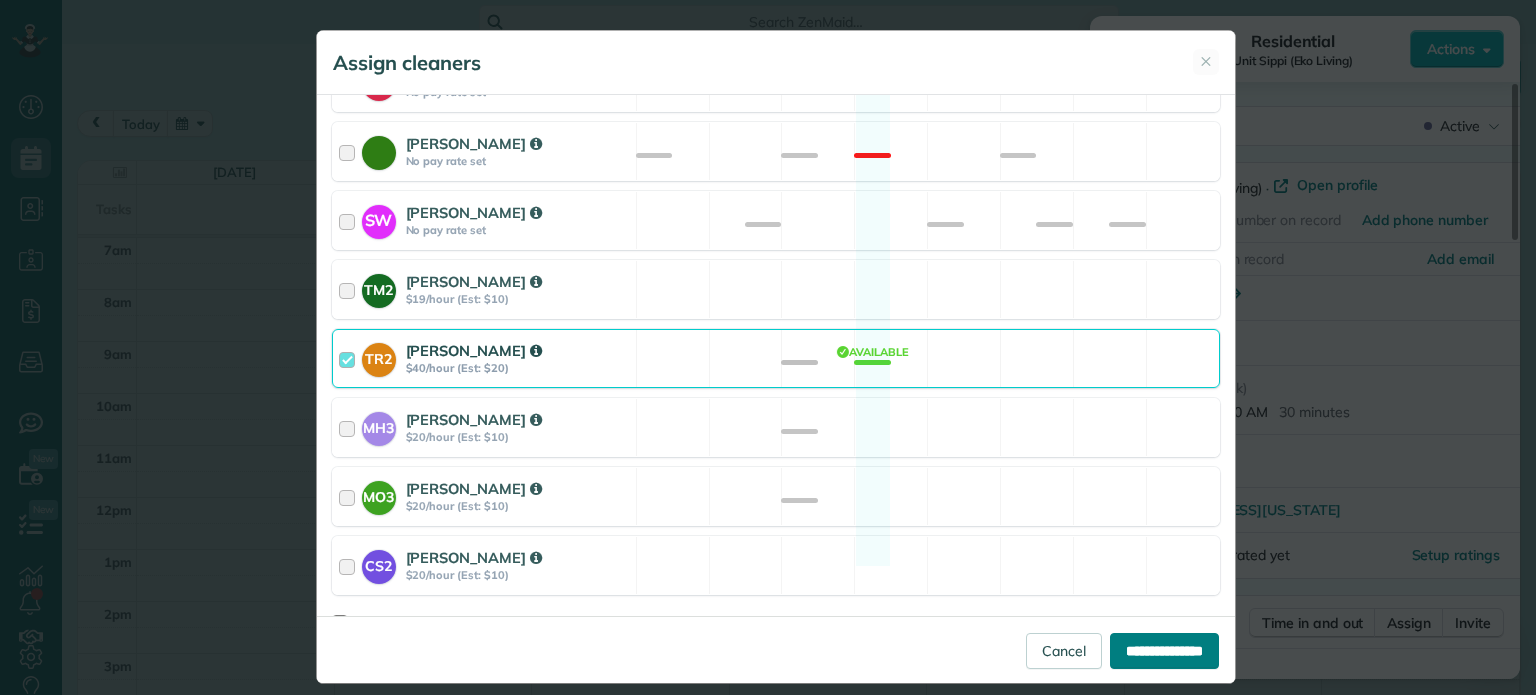 type on "**********" 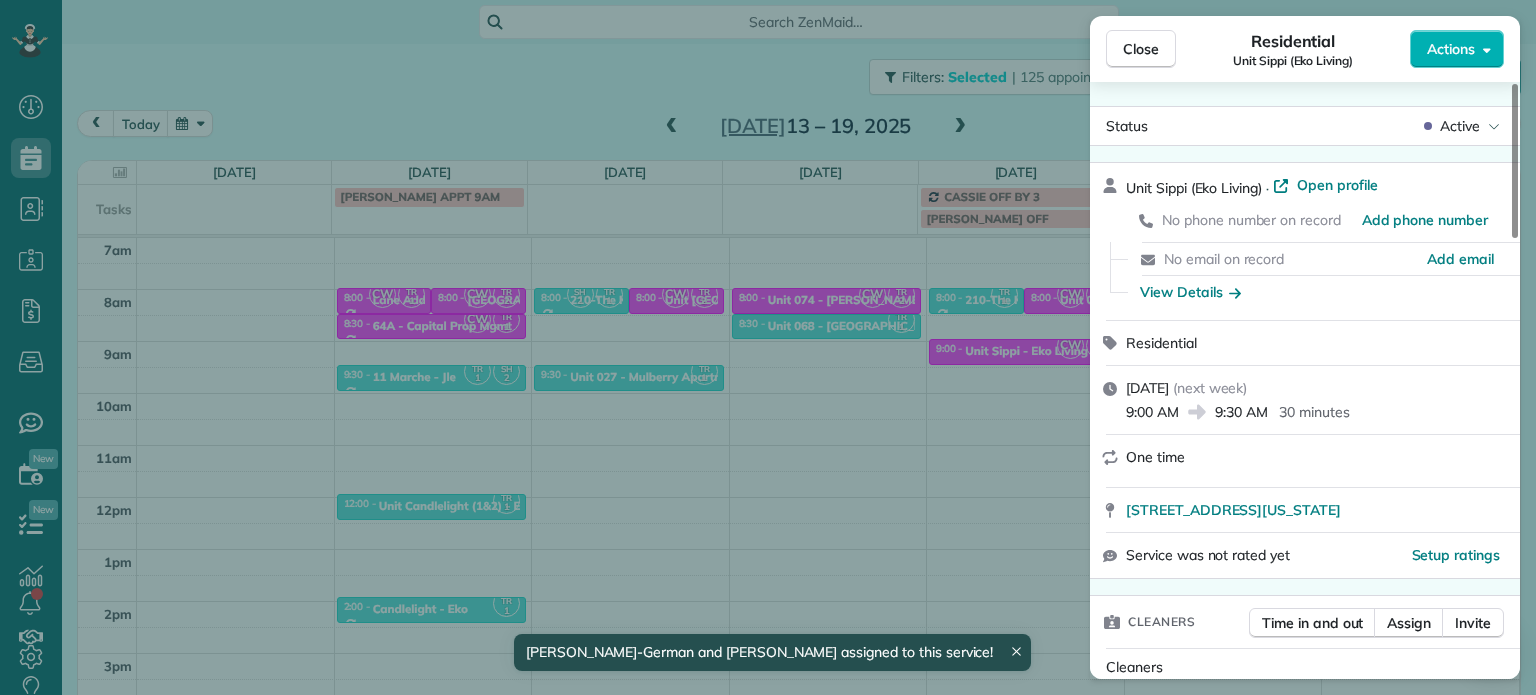 click on "Close Residential Unit Sippi (Eko Living) Actions Status Active Unit Sippi (Eko Living) · Open profile No phone number on record Add phone number No email on record Add email View Details Residential [DATE] ( next week ) 9:00 AM 9:30 AM 30 minutes One time [STREET_ADDRESS][US_STATE] Service was not rated yet Setup ratings Cleaners Time in and out Assign Invite Cleaners [PERSON_NAME] 9:00 AM 9:30 AM [PERSON_NAME]-German 9:00 AM 9:30 AM Checklist Try Now Keep this appointment up to your standards. Stay on top of every detail, keep your cleaners organised, and your client happy. Assign a checklist Watch a 5 min demo Billing Billing actions Price $0.00 Overcharge $0.00 Discount $0.00 Coupon discount - Primary tax - Secondary tax - Total appointment price $0.00 Tips collected New feature! $0.00 [PERSON_NAME] as paid Total including tip $0.00 Get paid online in no-time! Send an invoice and reward your cleaners with tips Charge customer credit card Appointment custom fields Notes 1 1" at bounding box center (768, 347) 